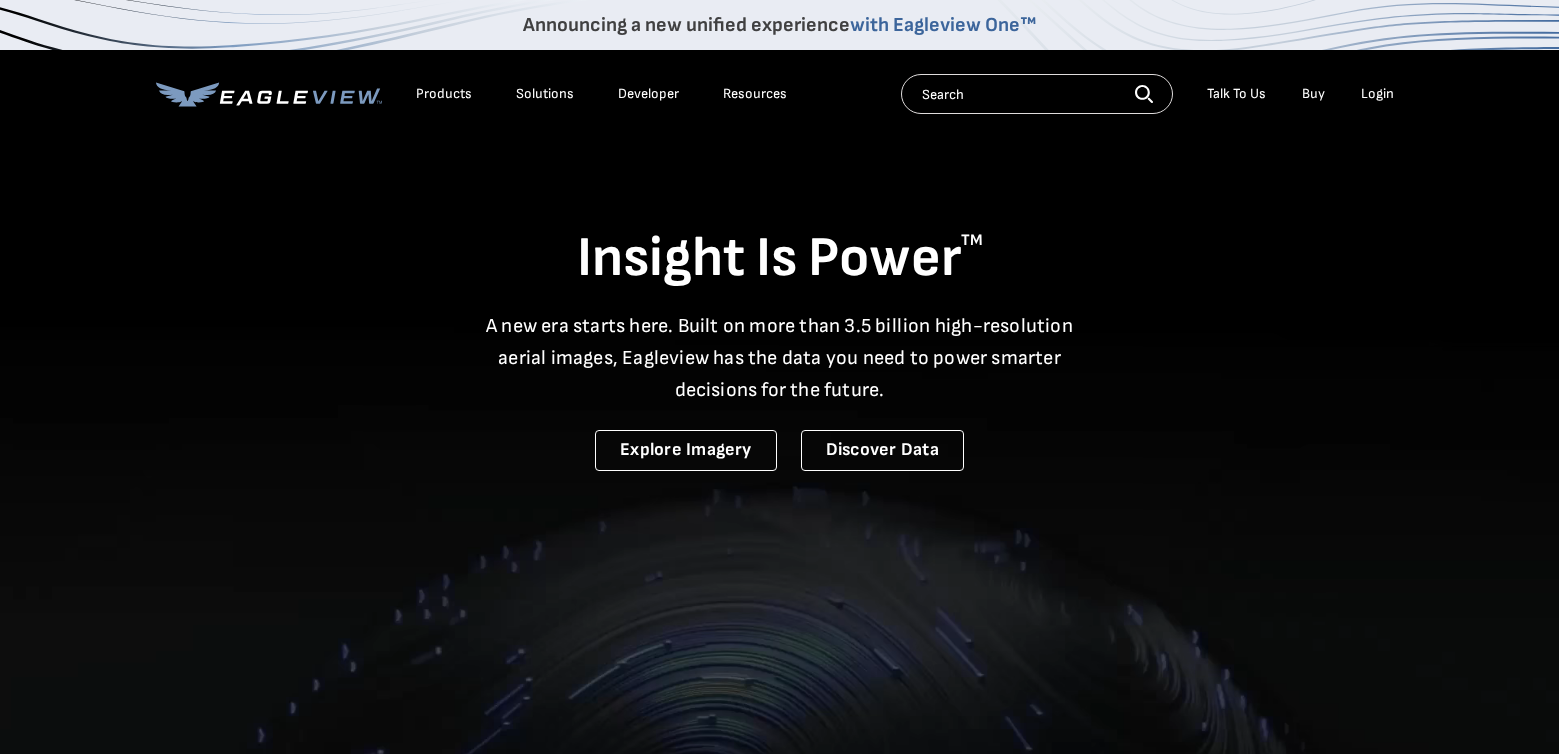 scroll, scrollTop: 0, scrollLeft: 0, axis: both 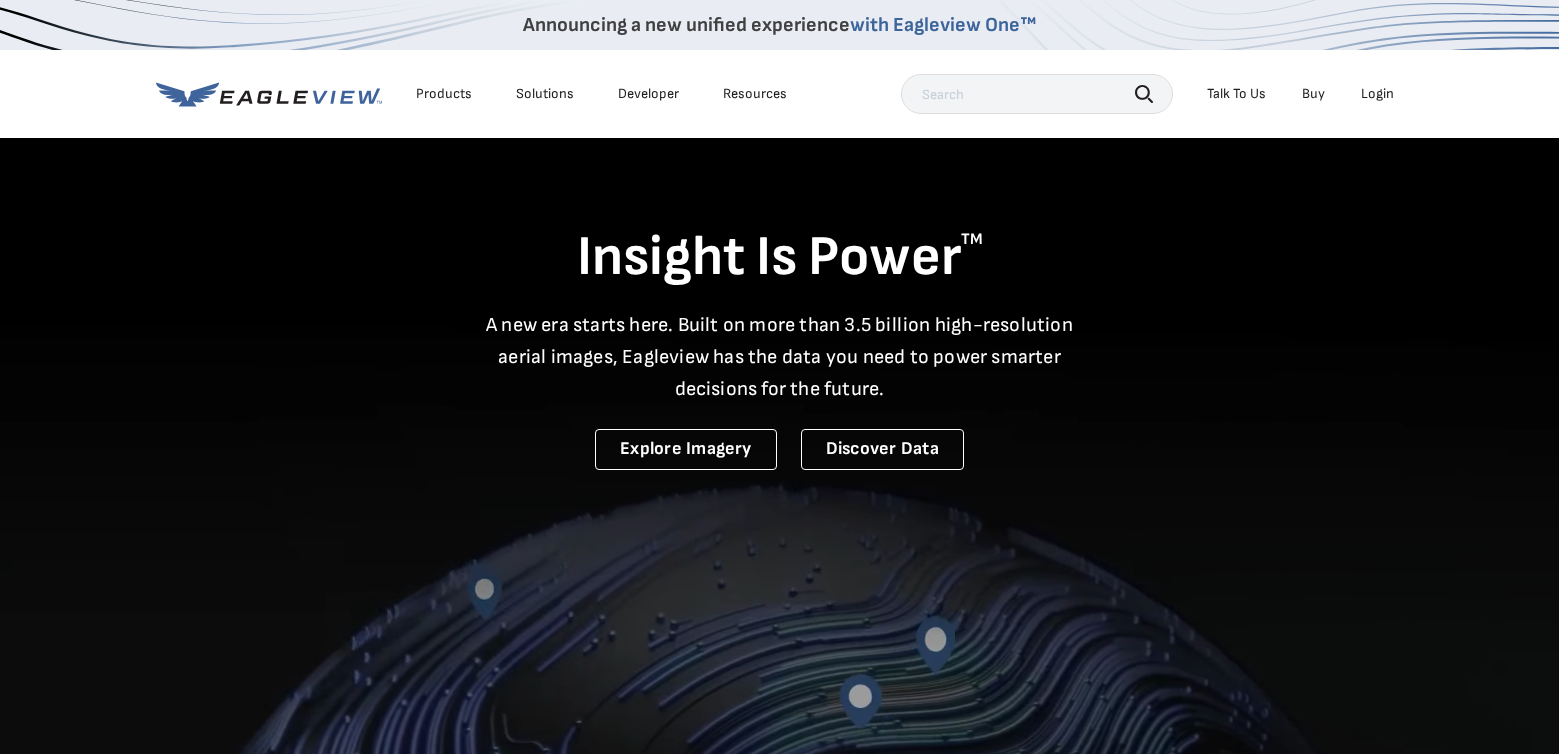 click on "Login" at bounding box center [1377, 94] 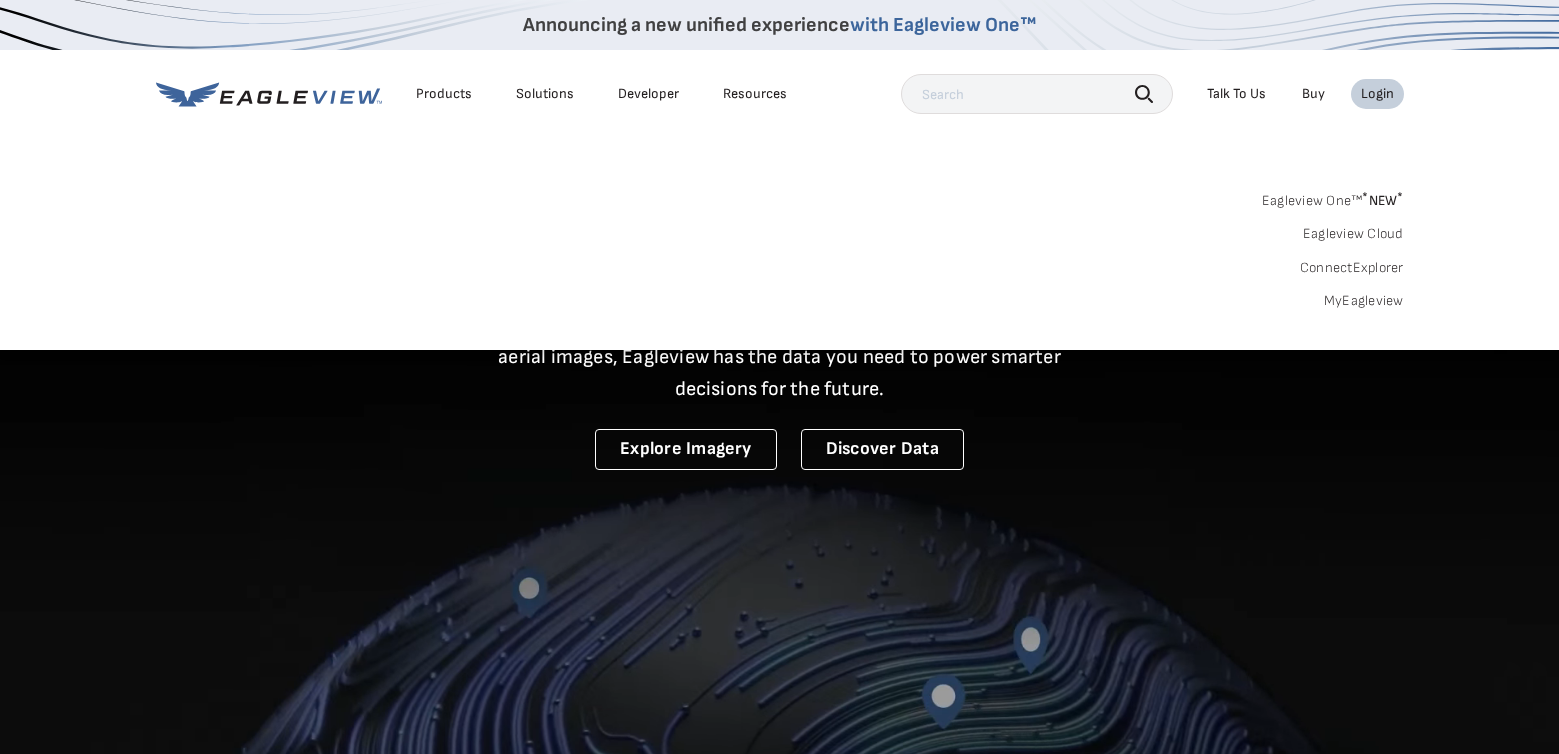 scroll, scrollTop: 0, scrollLeft: 0, axis: both 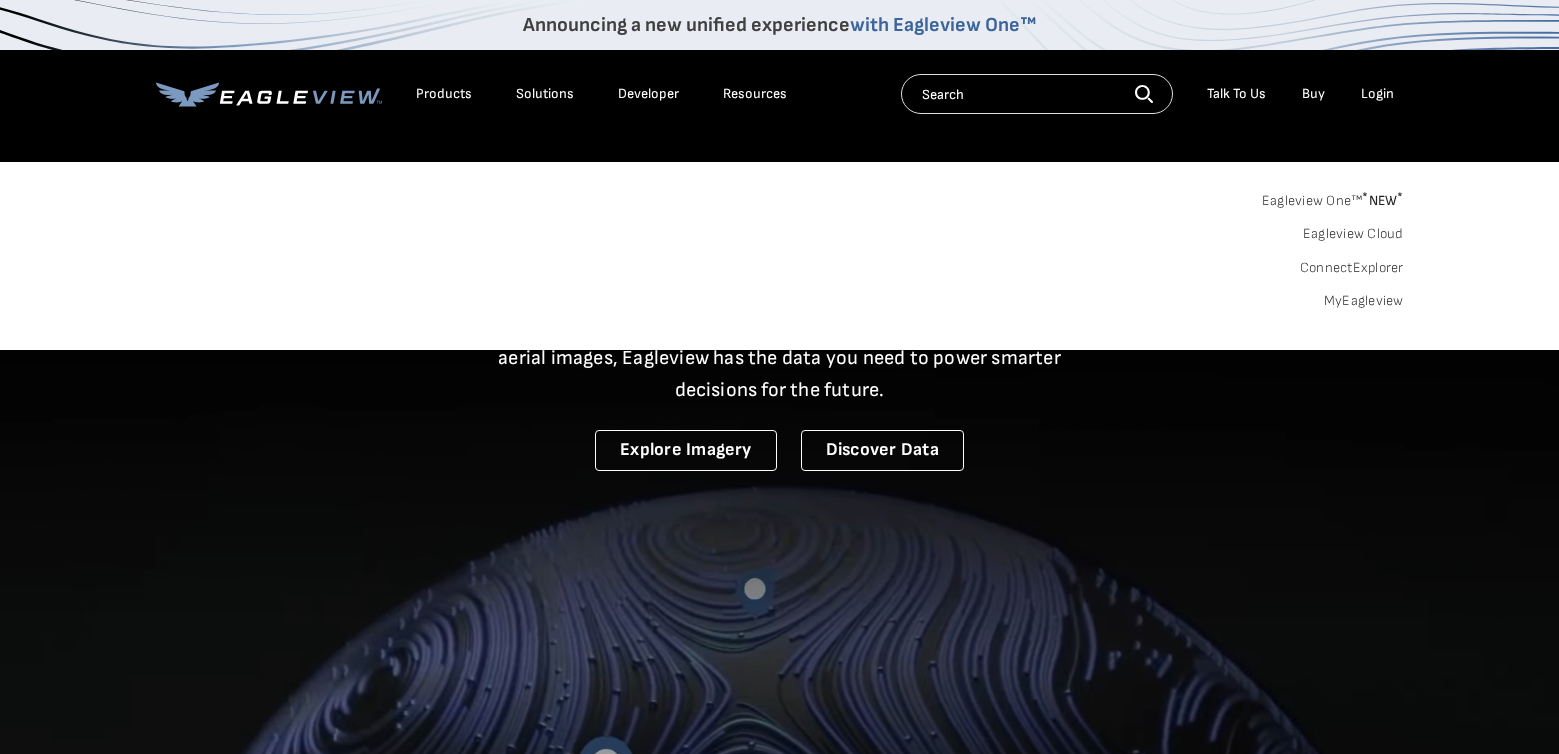 click on "MyEagleview" at bounding box center [1364, 301] 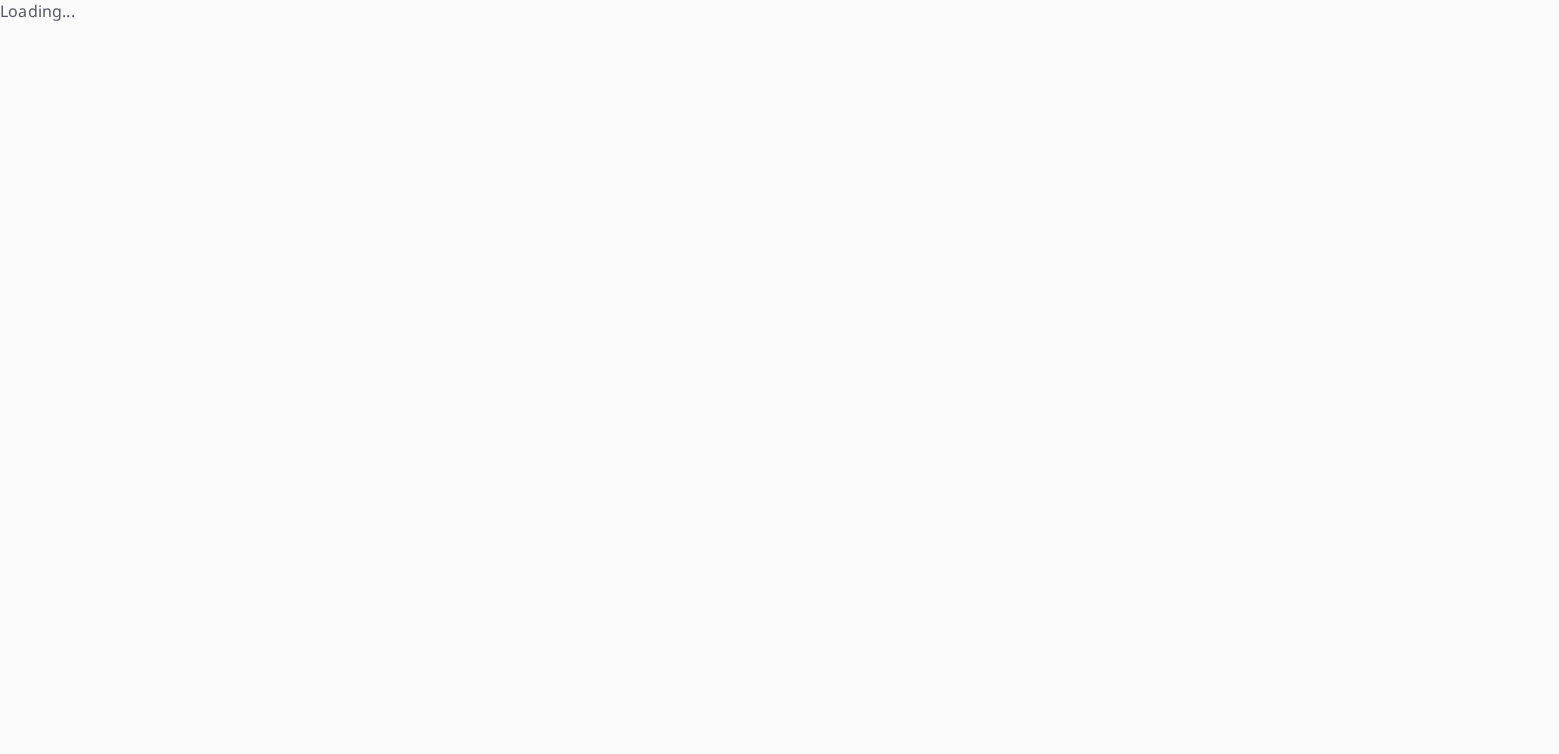 scroll, scrollTop: 0, scrollLeft: 0, axis: both 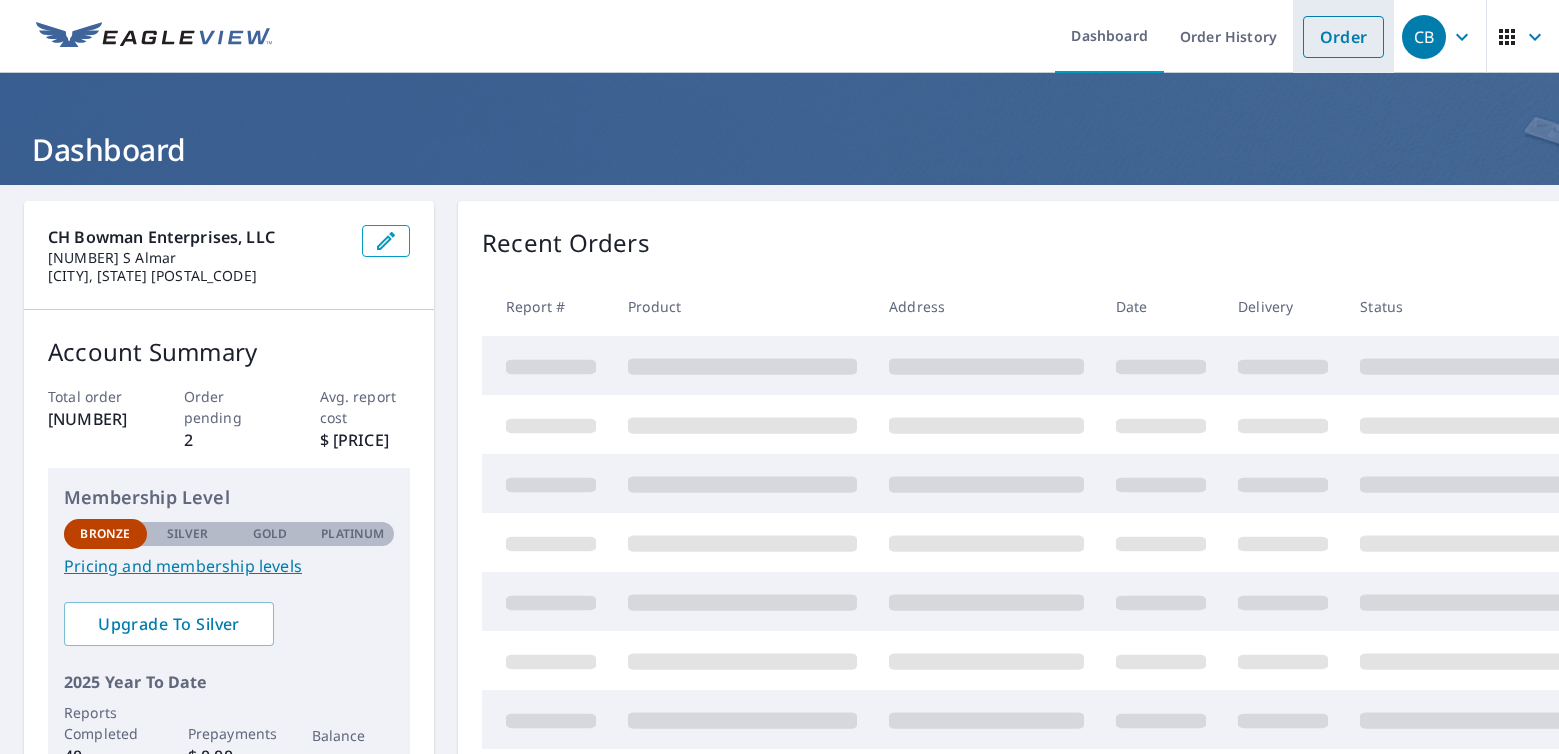click on "Order" at bounding box center [1343, 37] 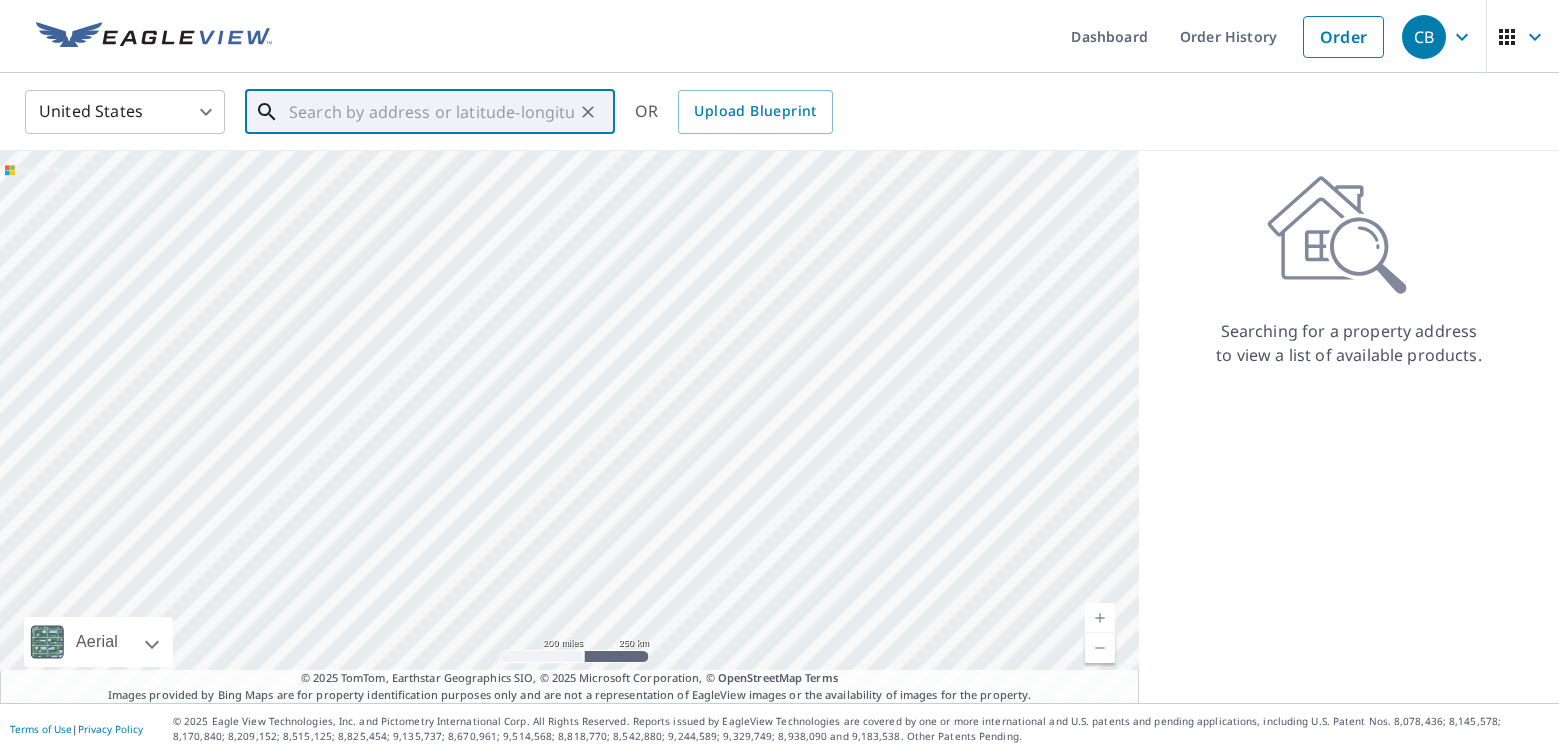 click at bounding box center (431, 112) 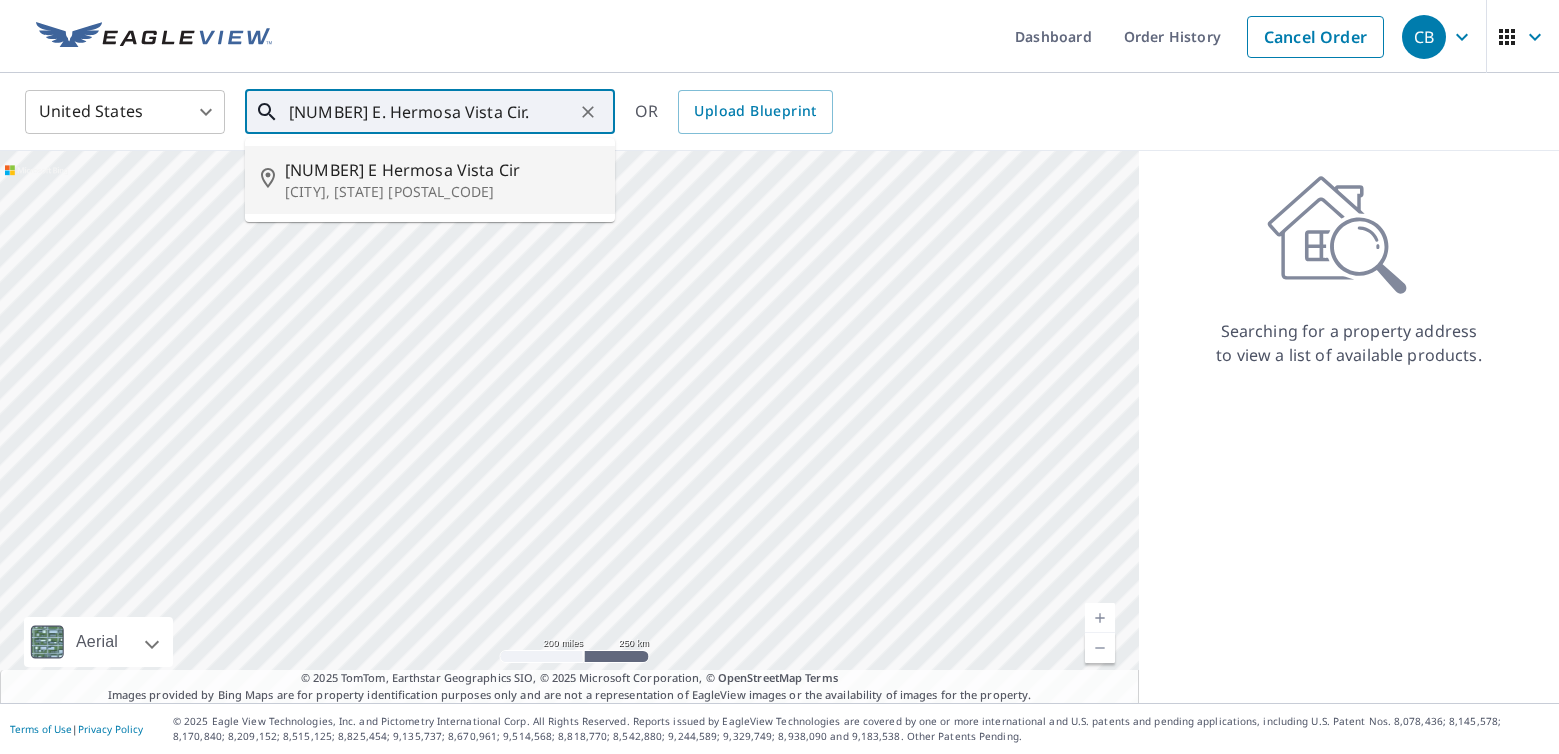 click on "[NUMBER] E Hermosa Vista Cir" at bounding box center [442, 170] 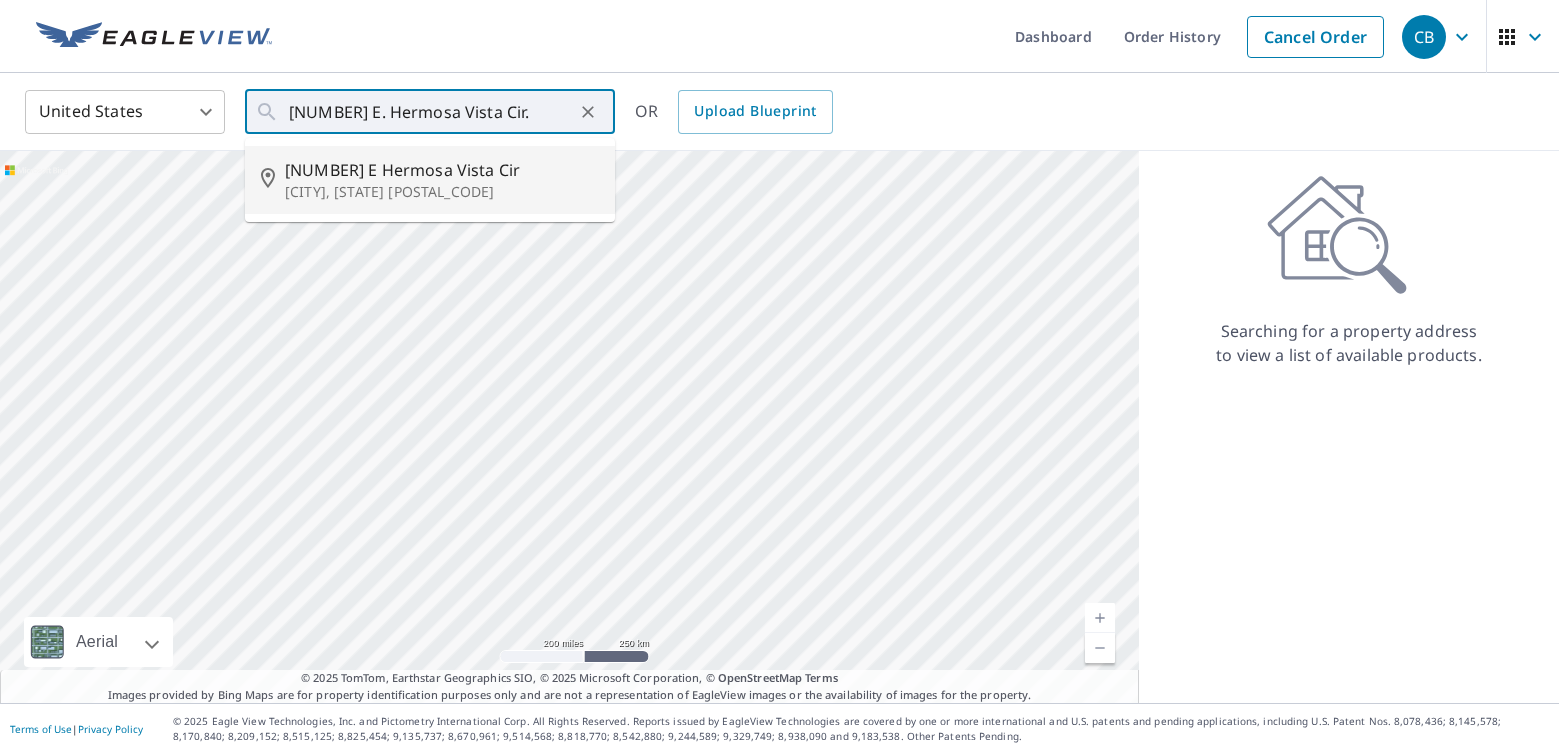 type on "[NUMBER] E Hermosa Vista Cir [CITY], [STATE] [POSTAL_CODE]" 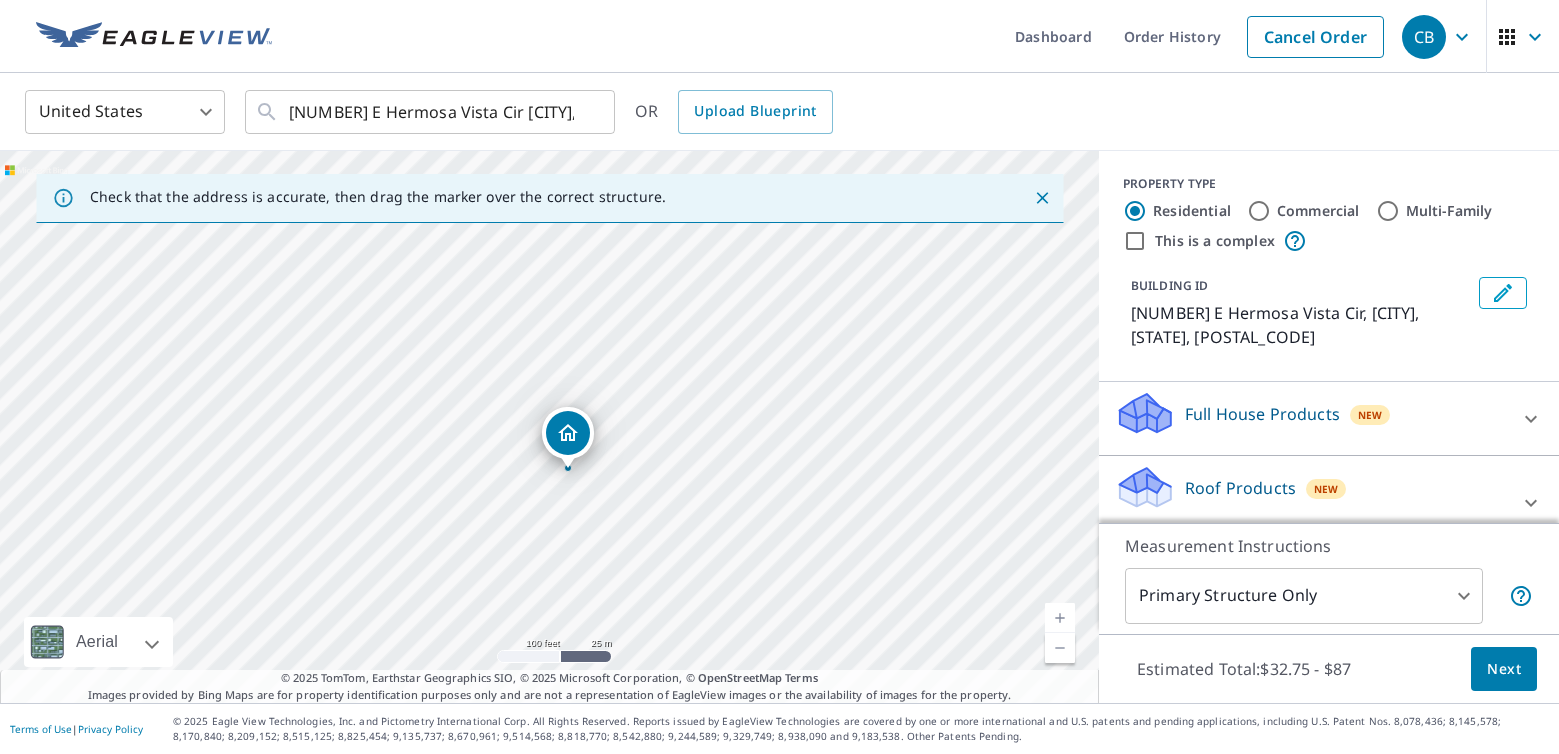 drag, startPoint x: 698, startPoint y: 354, endPoint x: 1164, endPoint y: 323, distance: 467.02997 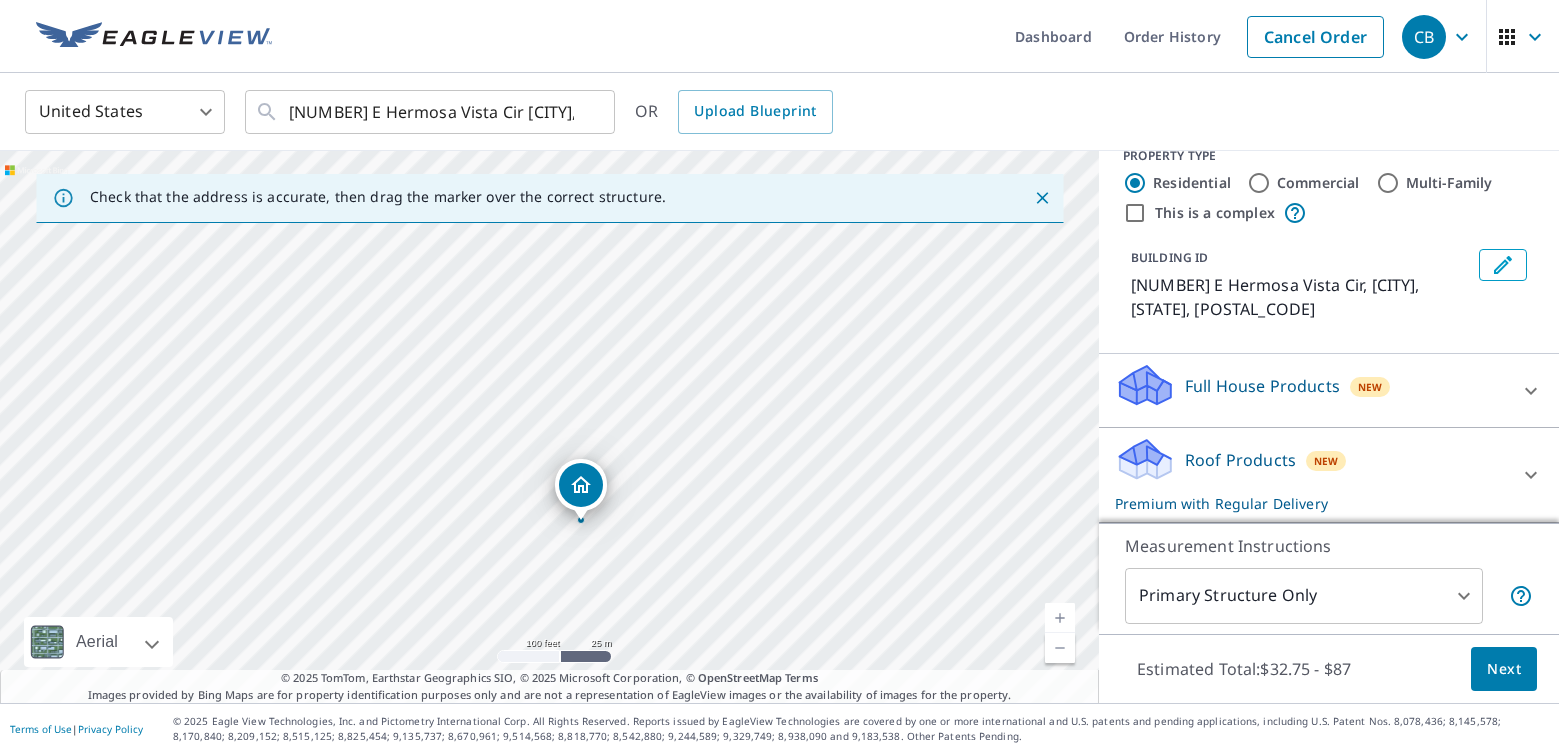 scroll, scrollTop: 31, scrollLeft: 0, axis: vertical 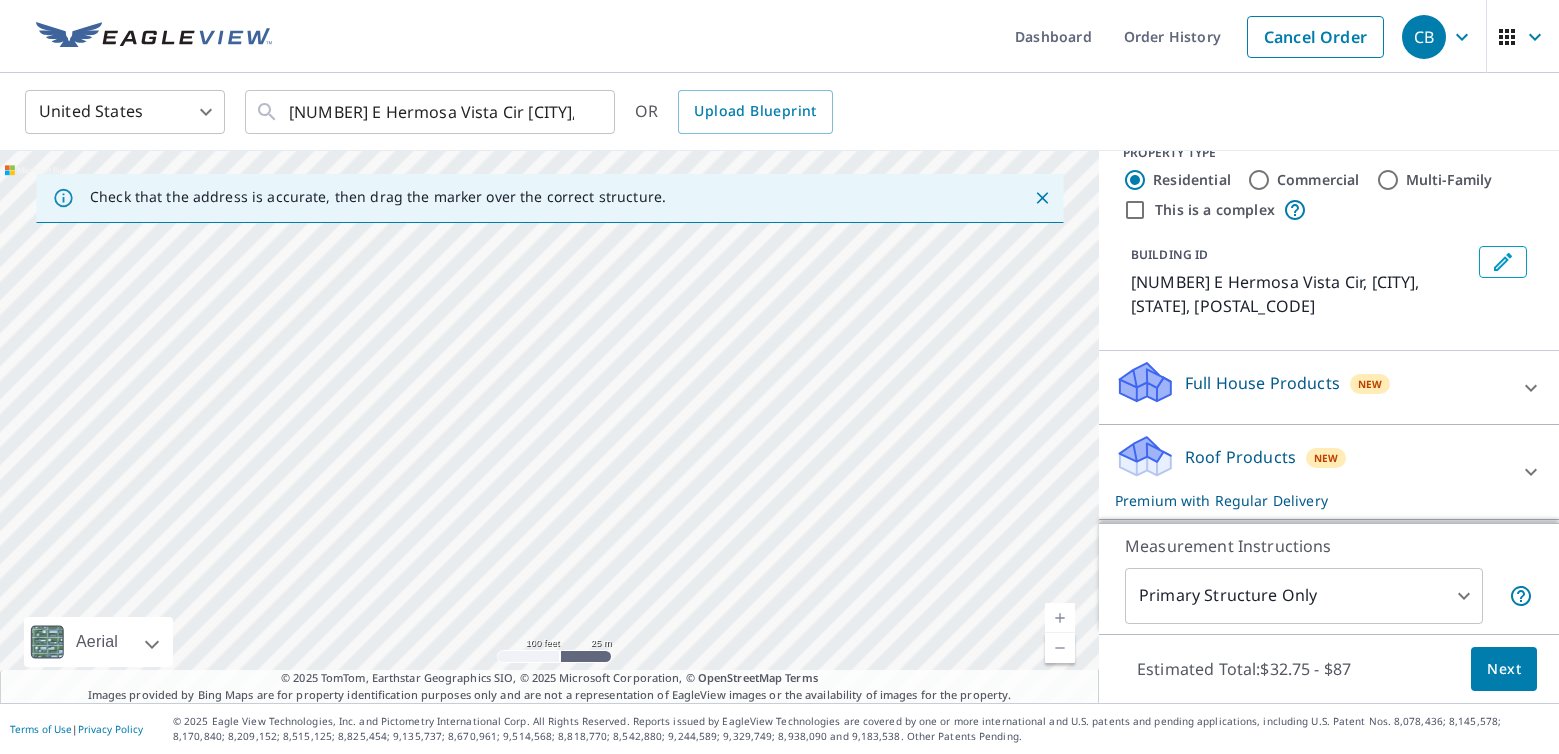 click at bounding box center (1060, 618) 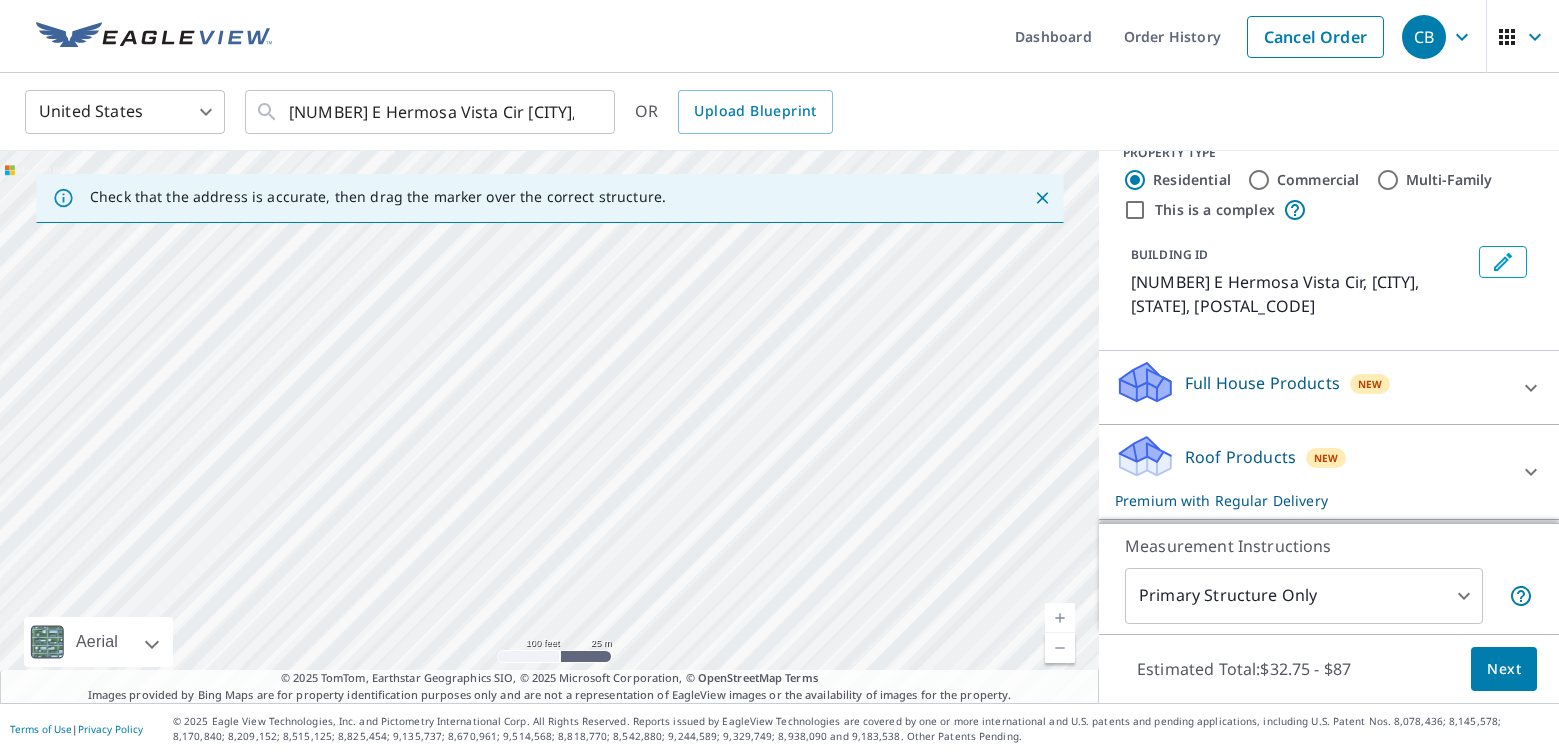 click at bounding box center (1060, 618) 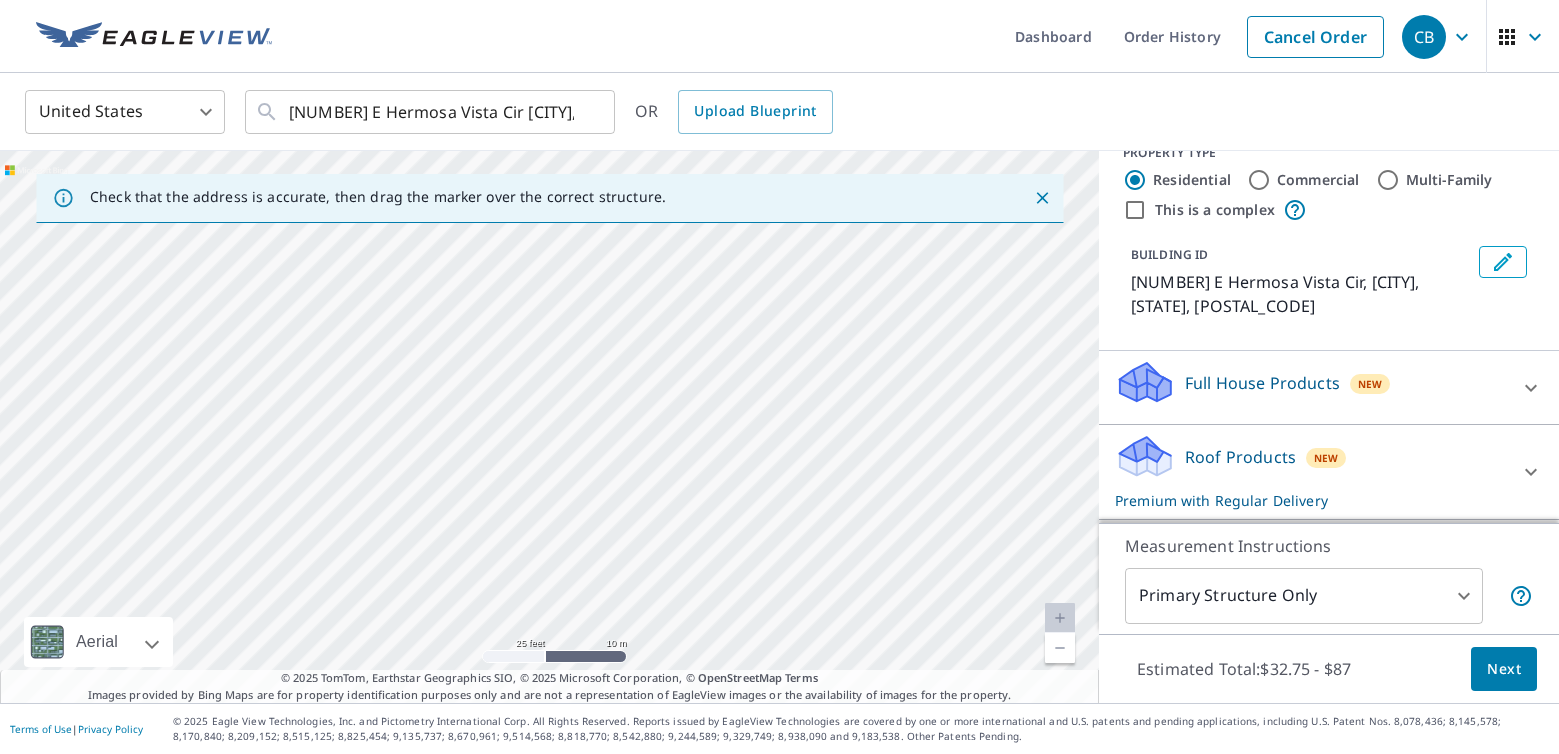 drag, startPoint x: 406, startPoint y: 367, endPoint x: 1545, endPoint y: 270, distance: 1143.1229 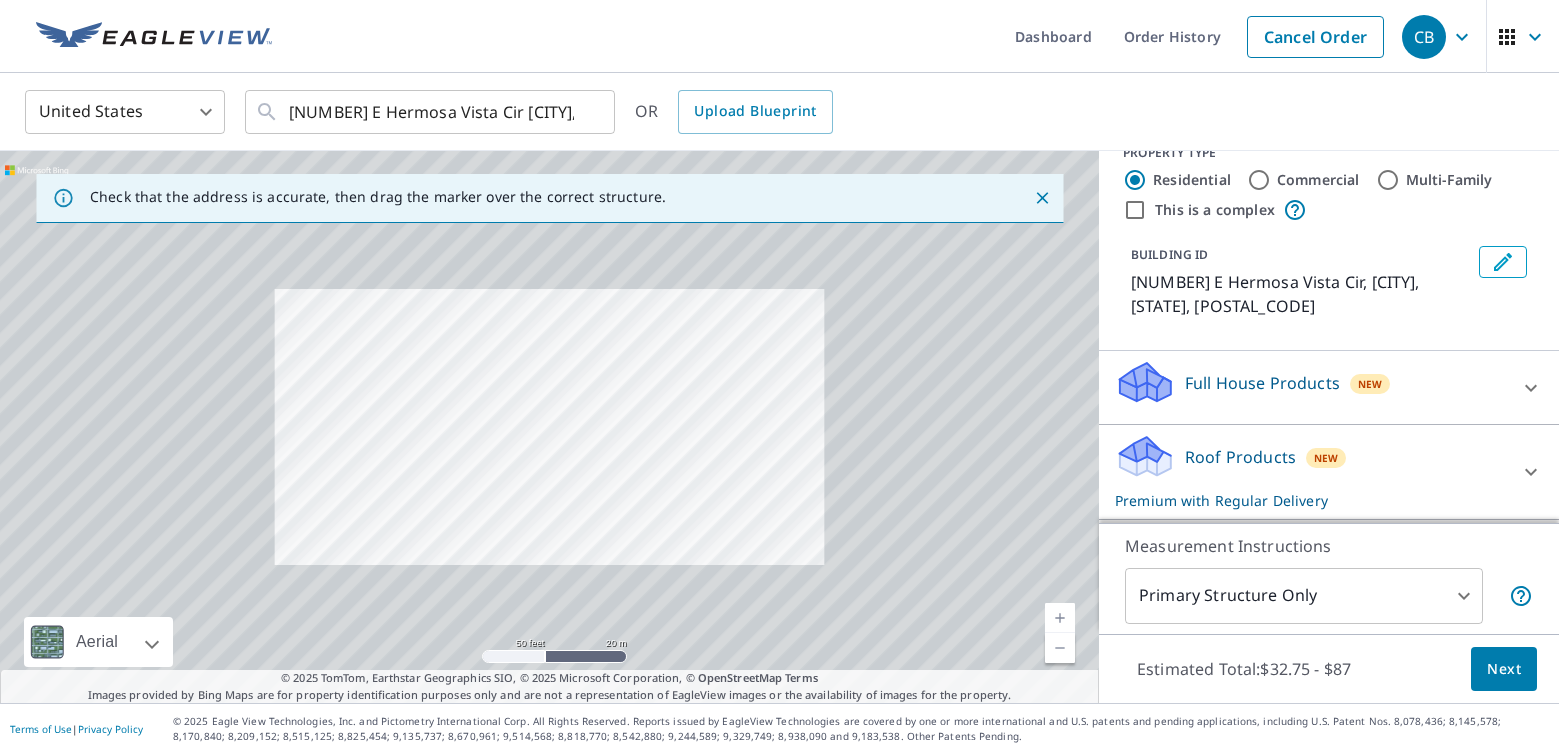 click at bounding box center [1060, 648] 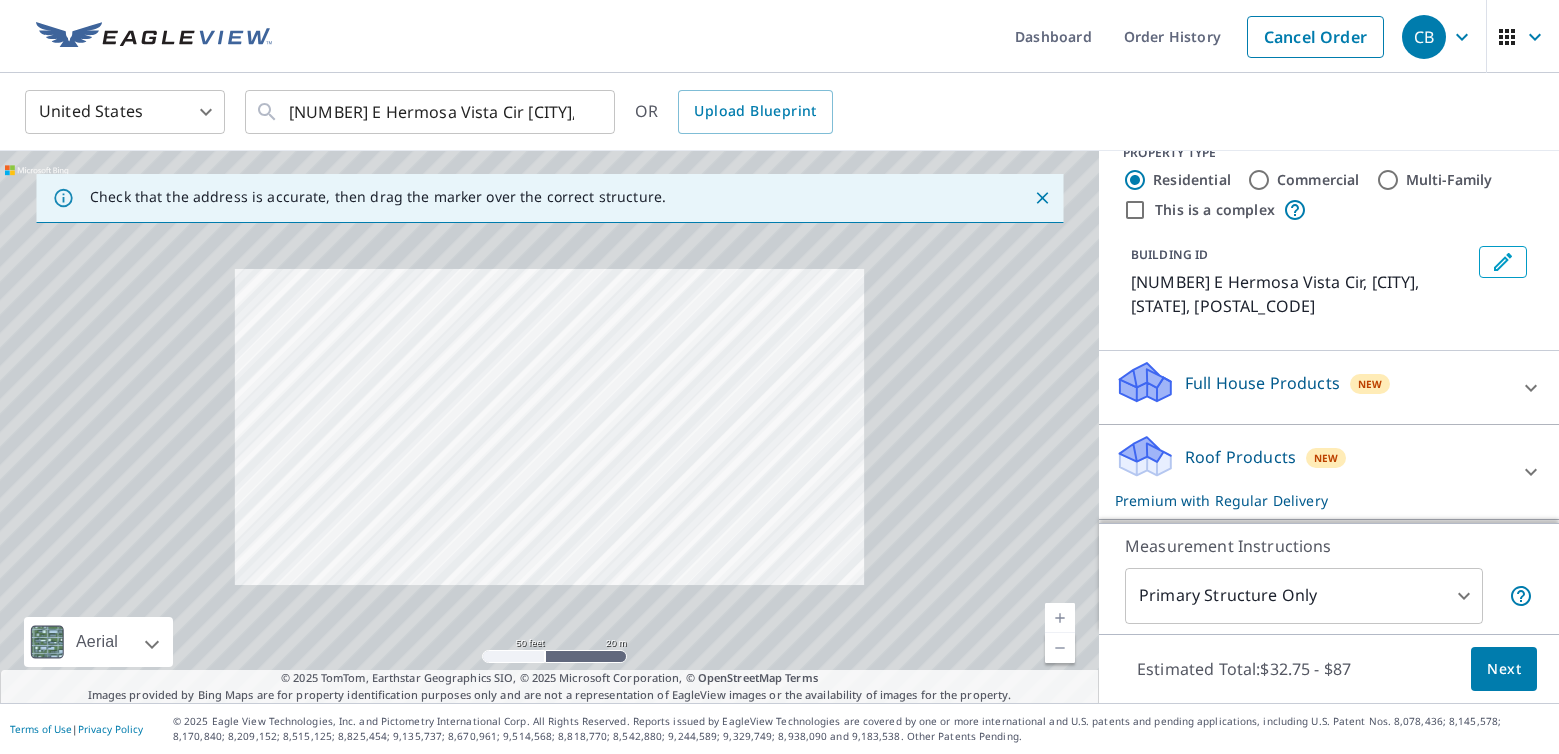 click at bounding box center (1060, 648) 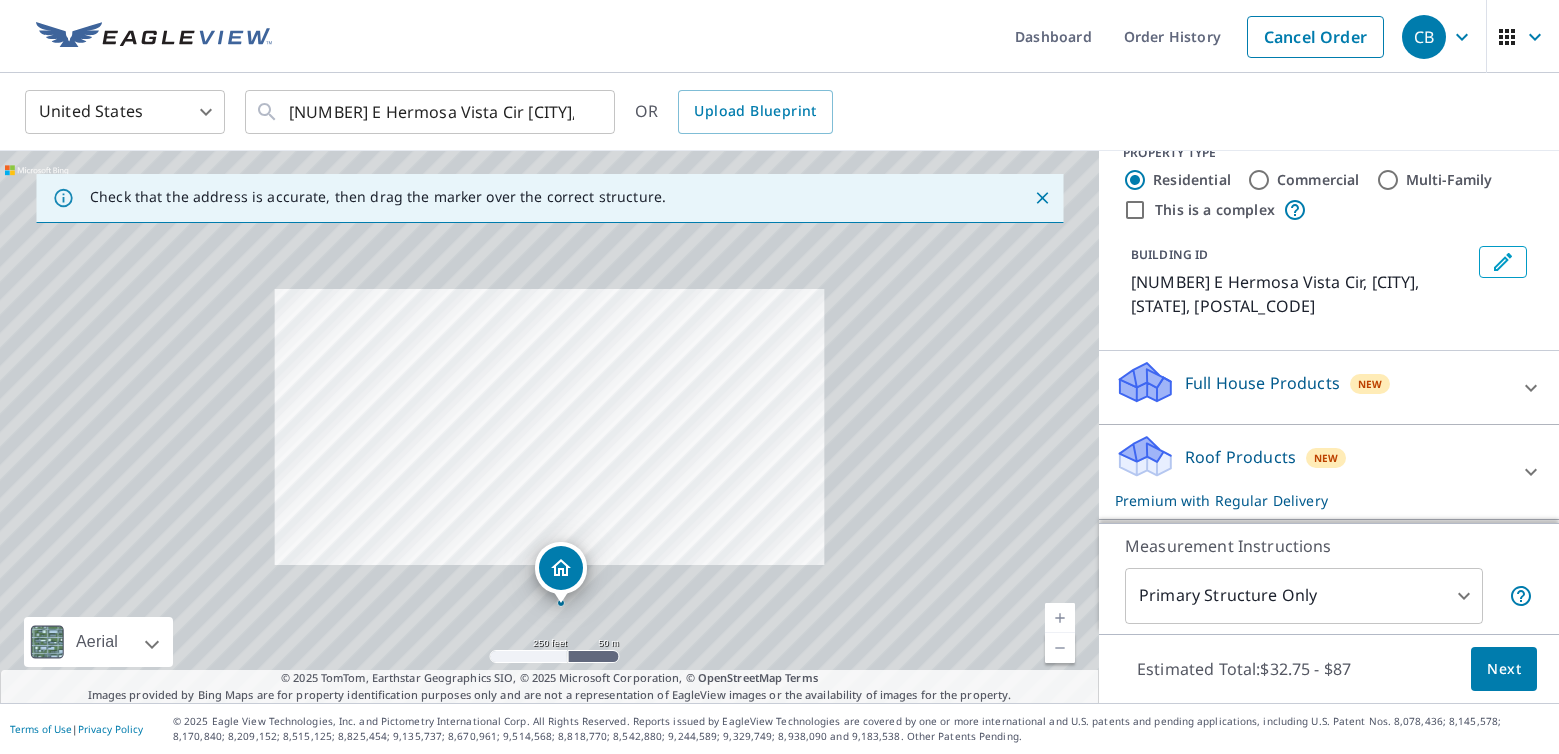 click at bounding box center [1060, 648] 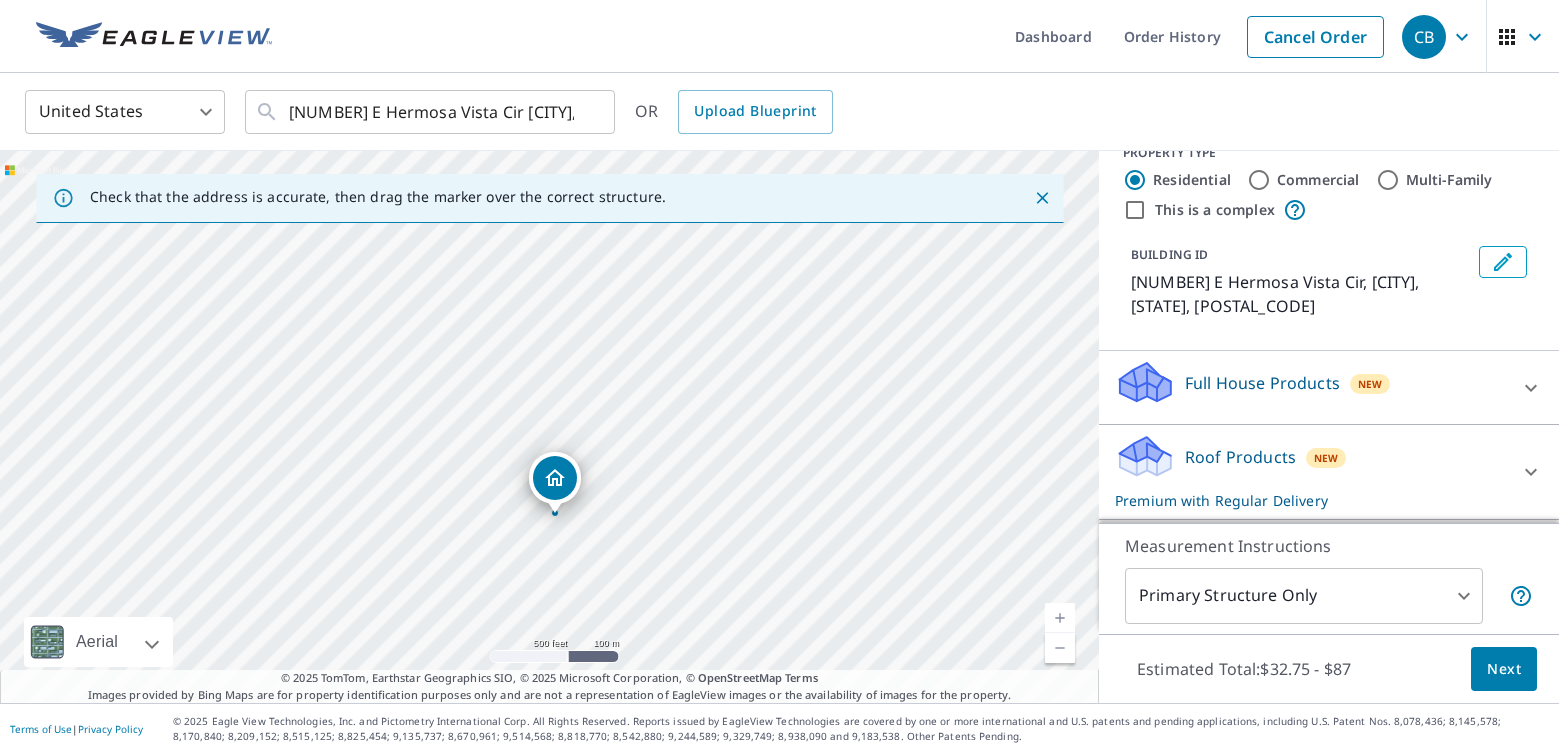 click at bounding box center (1060, 648) 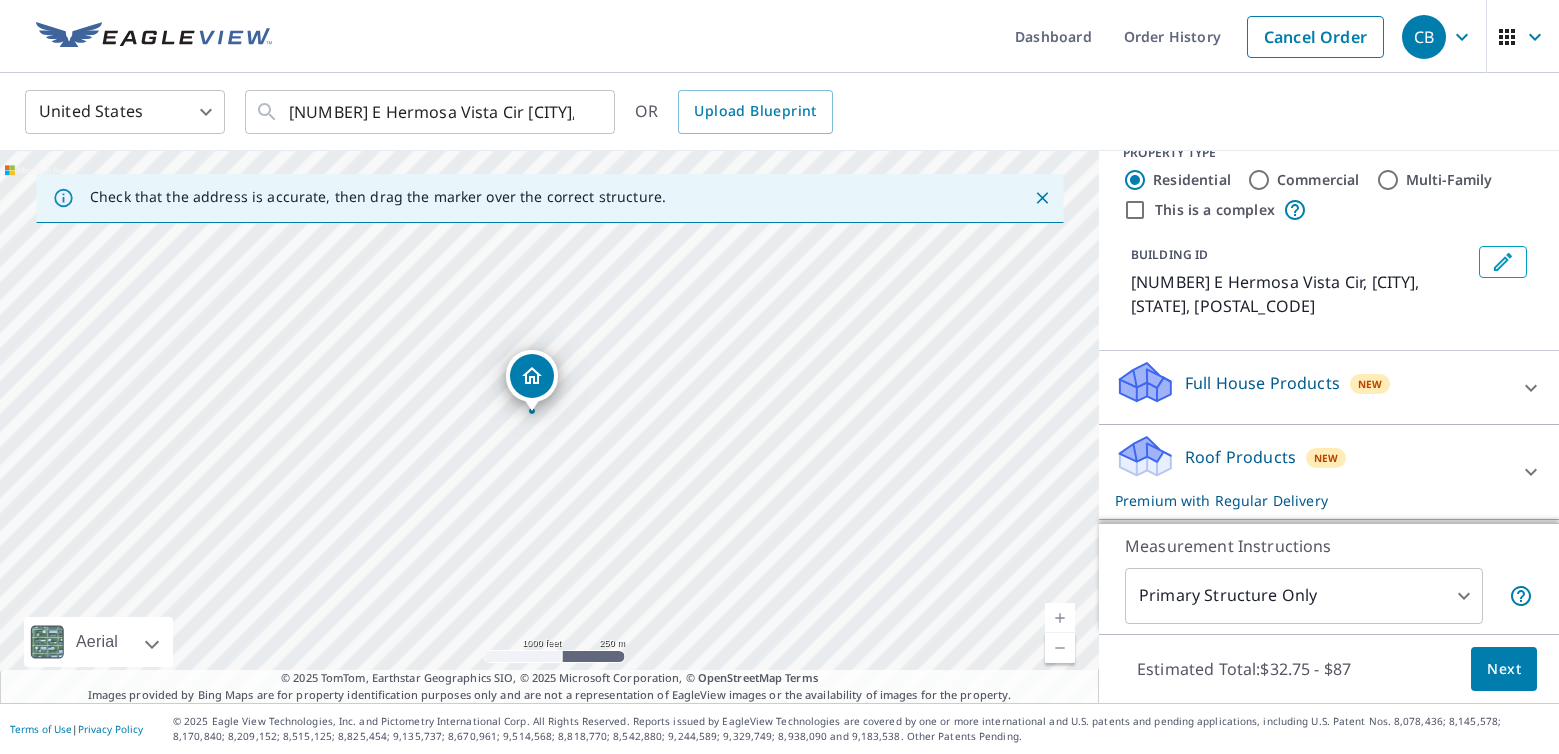 click at bounding box center [1060, 618] 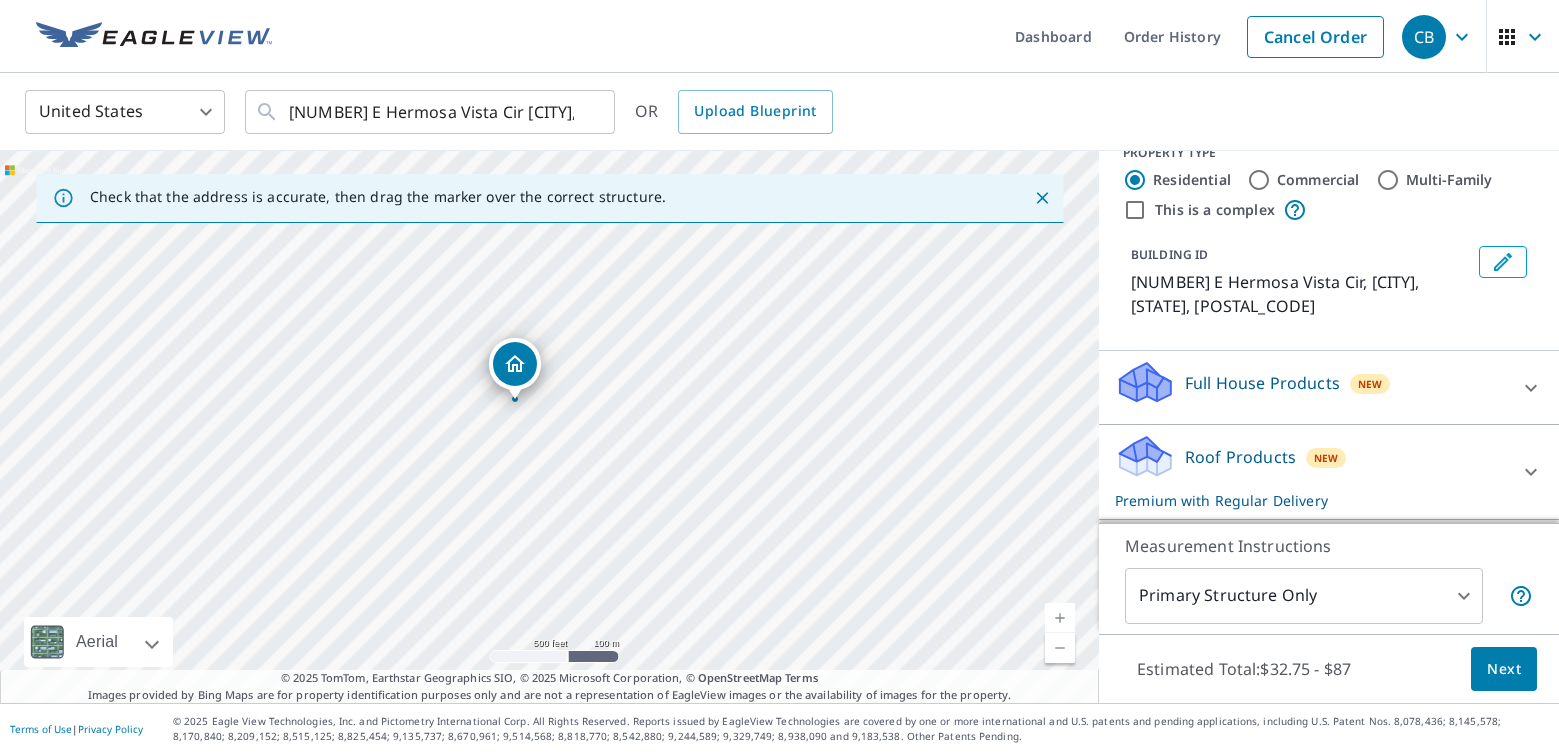 click at bounding box center [1060, 618] 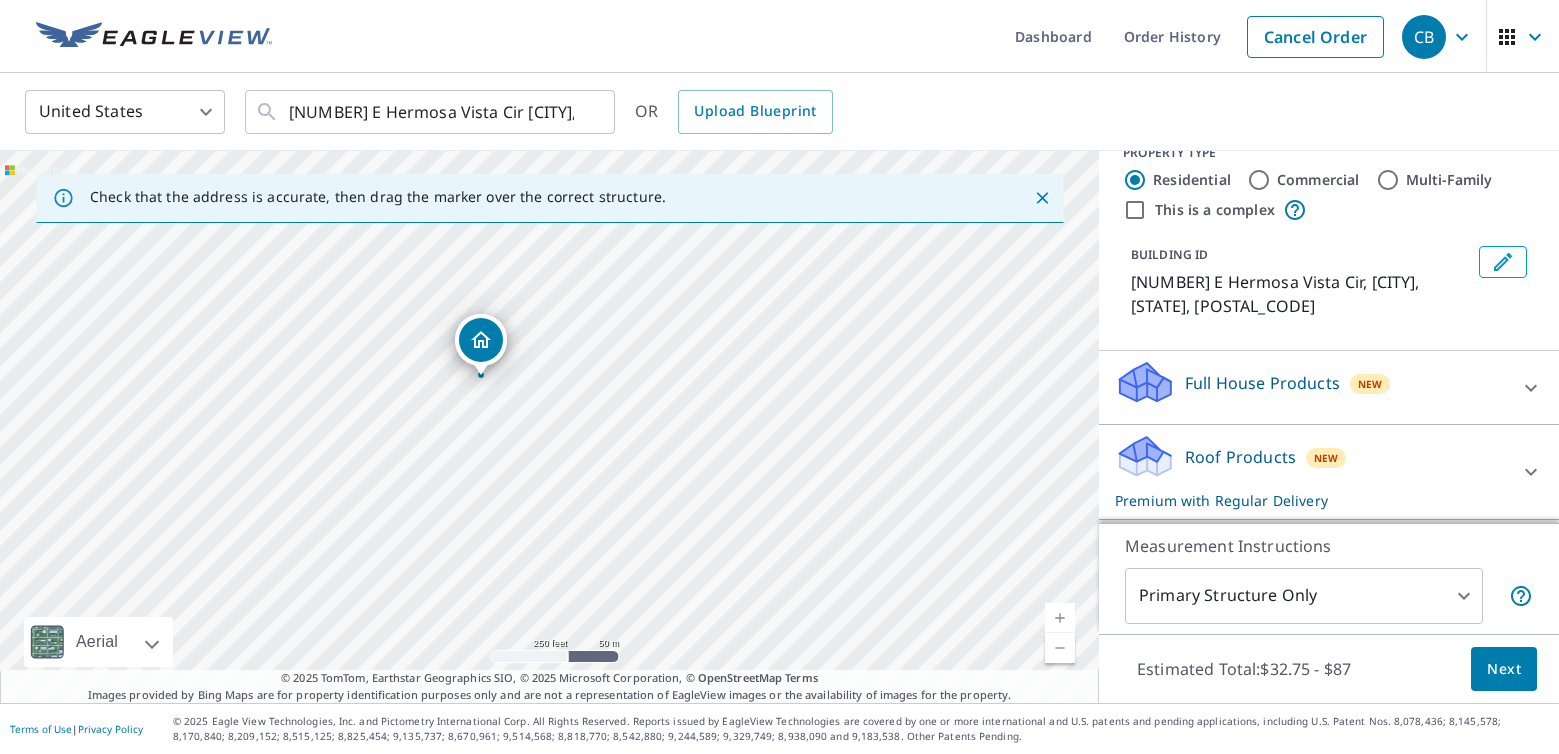 click at bounding box center (1060, 618) 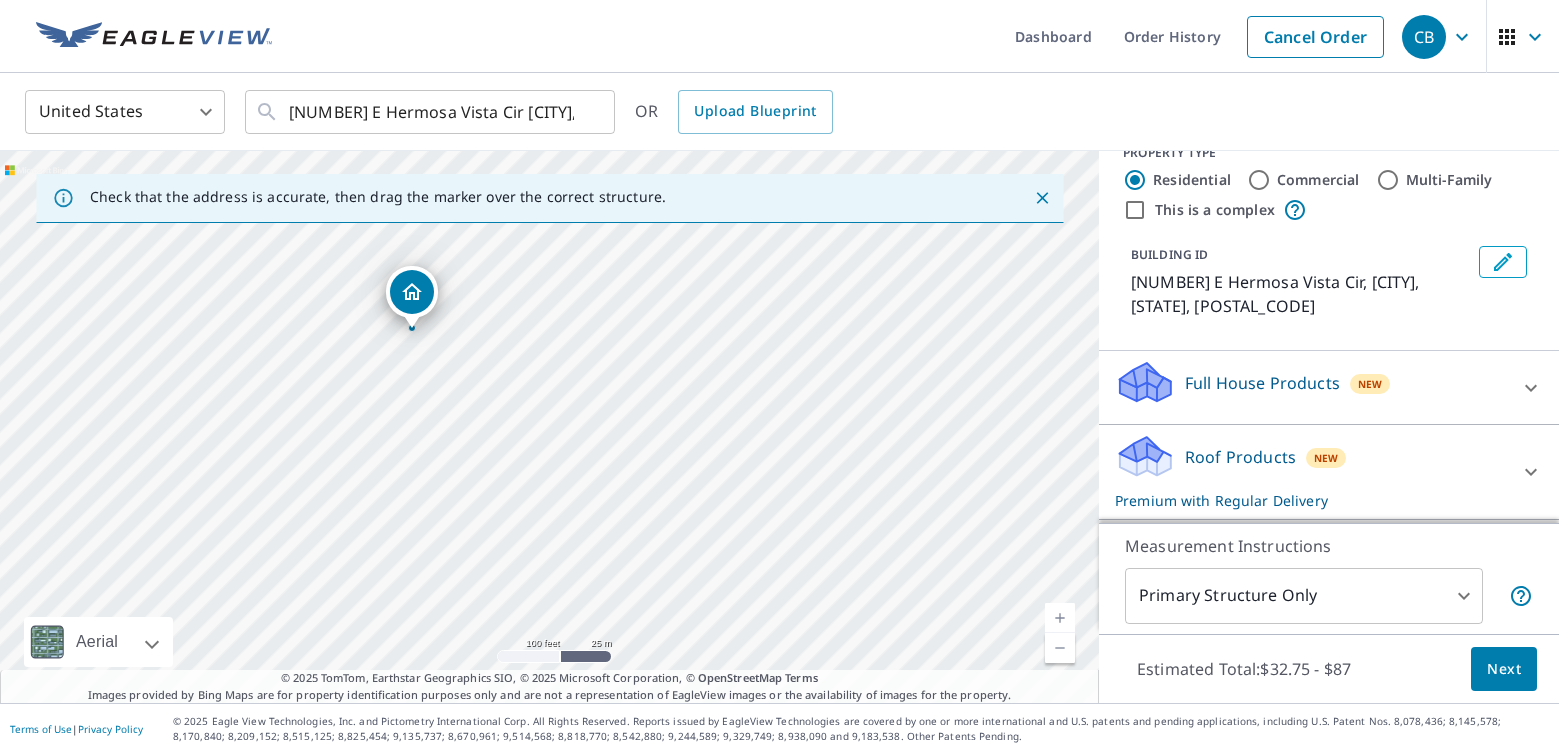 click at bounding box center (1060, 618) 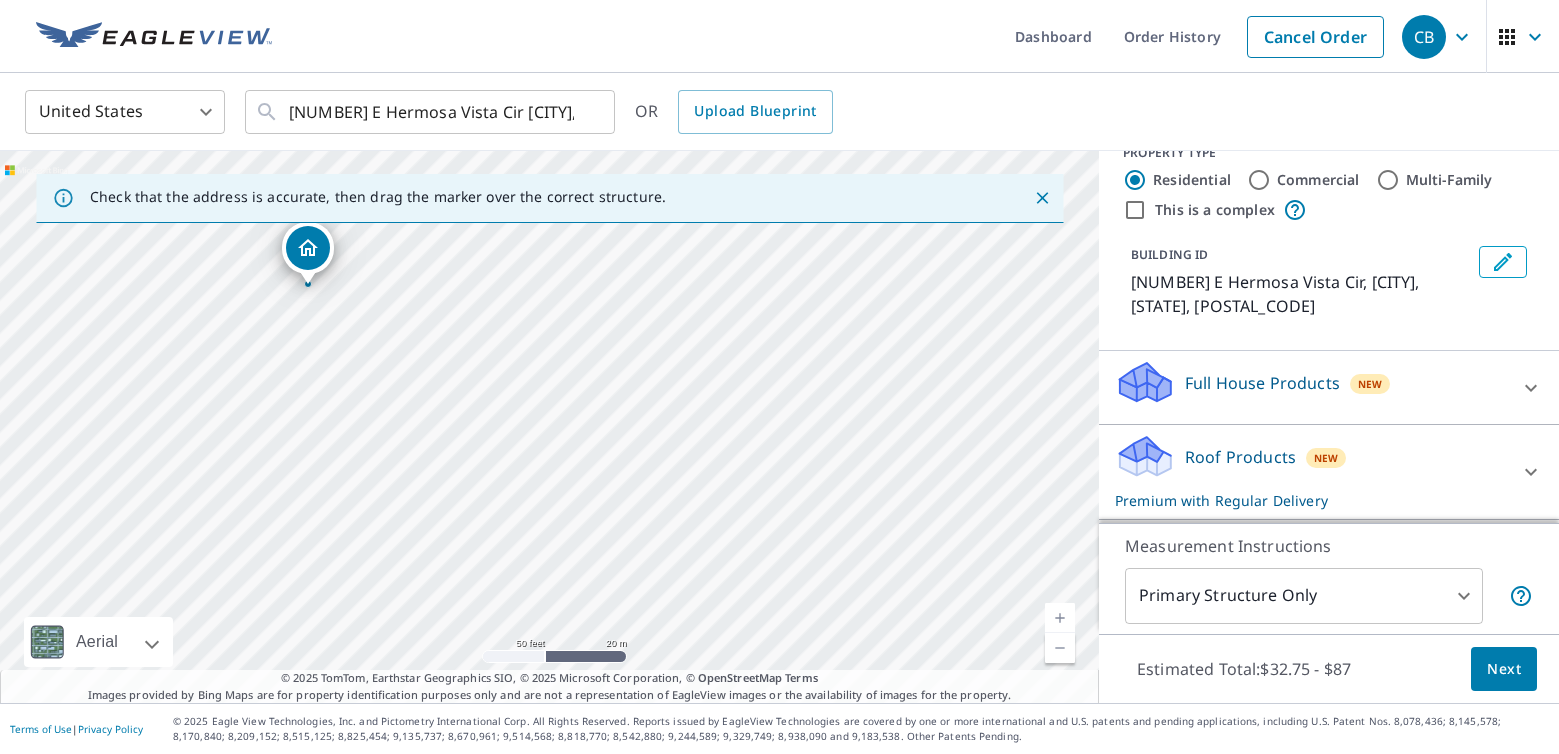 drag, startPoint x: 1079, startPoint y: 553, endPoint x: 1474, endPoint y: 746, distance: 439.6294 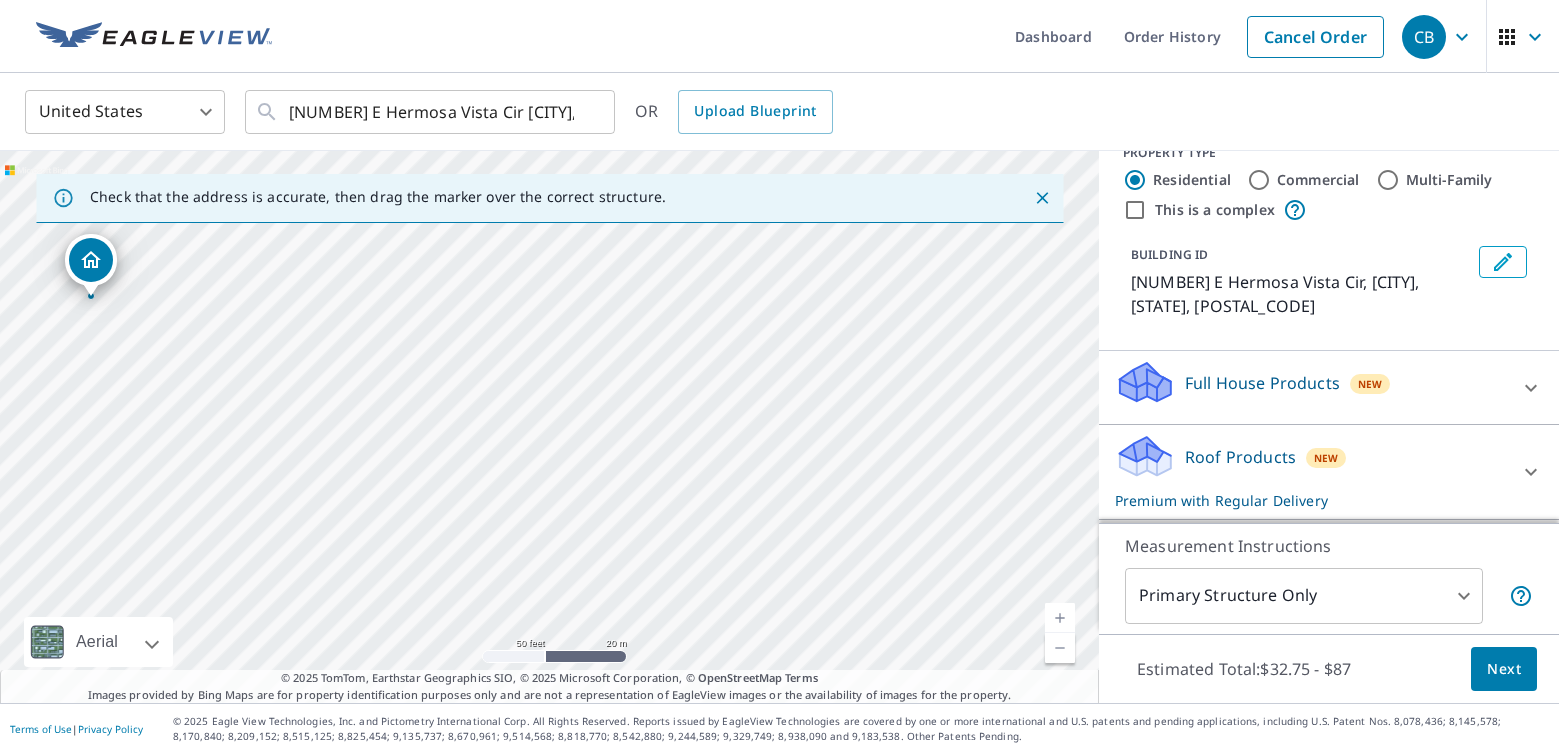drag, startPoint x: 875, startPoint y: 661, endPoint x: 1213, endPoint y: 753, distance: 350.29703 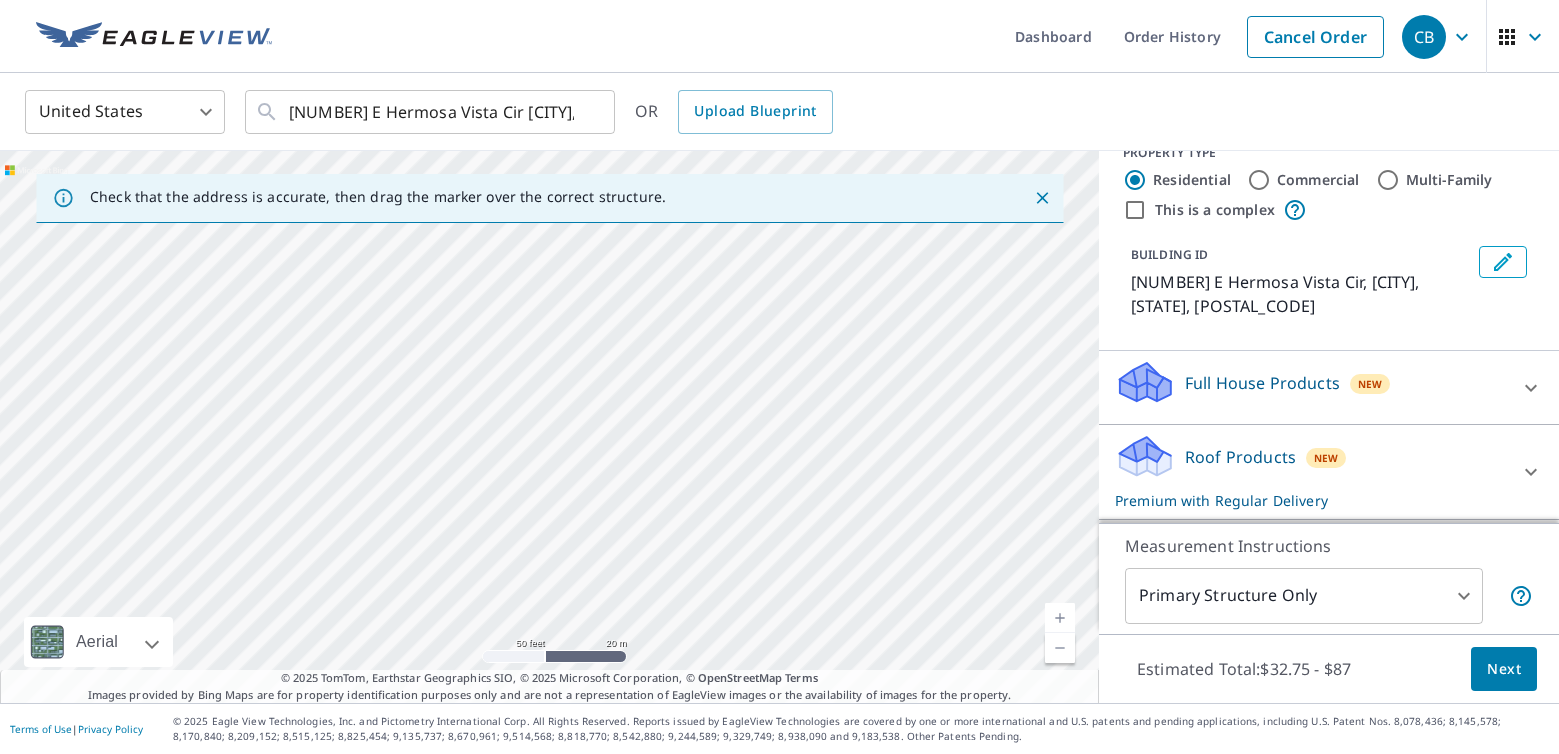 drag, startPoint x: 572, startPoint y: 316, endPoint x: 507, endPoint y: 284, distance: 72.44998 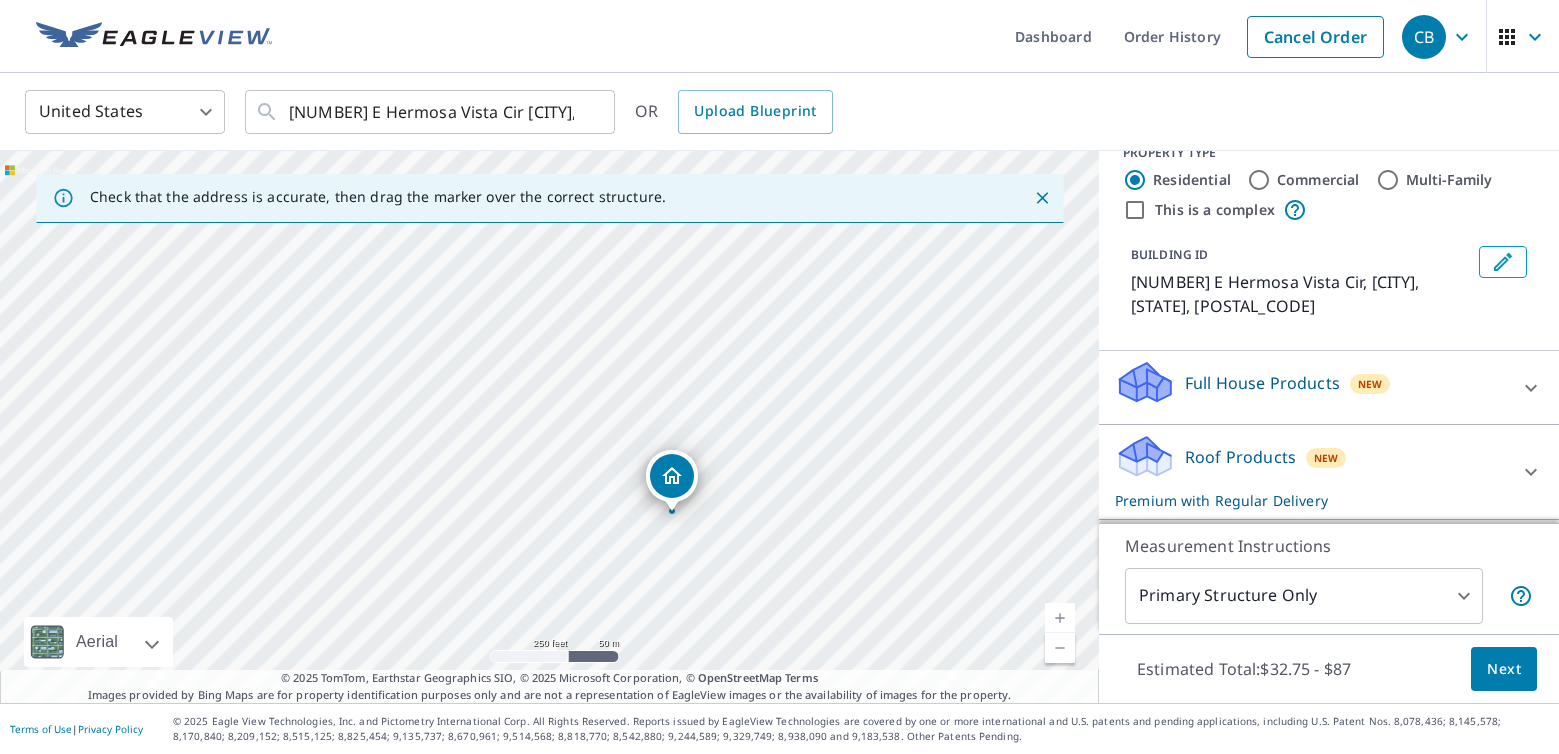 drag, startPoint x: 796, startPoint y: 559, endPoint x: 1031, endPoint y: 714, distance: 281.51376 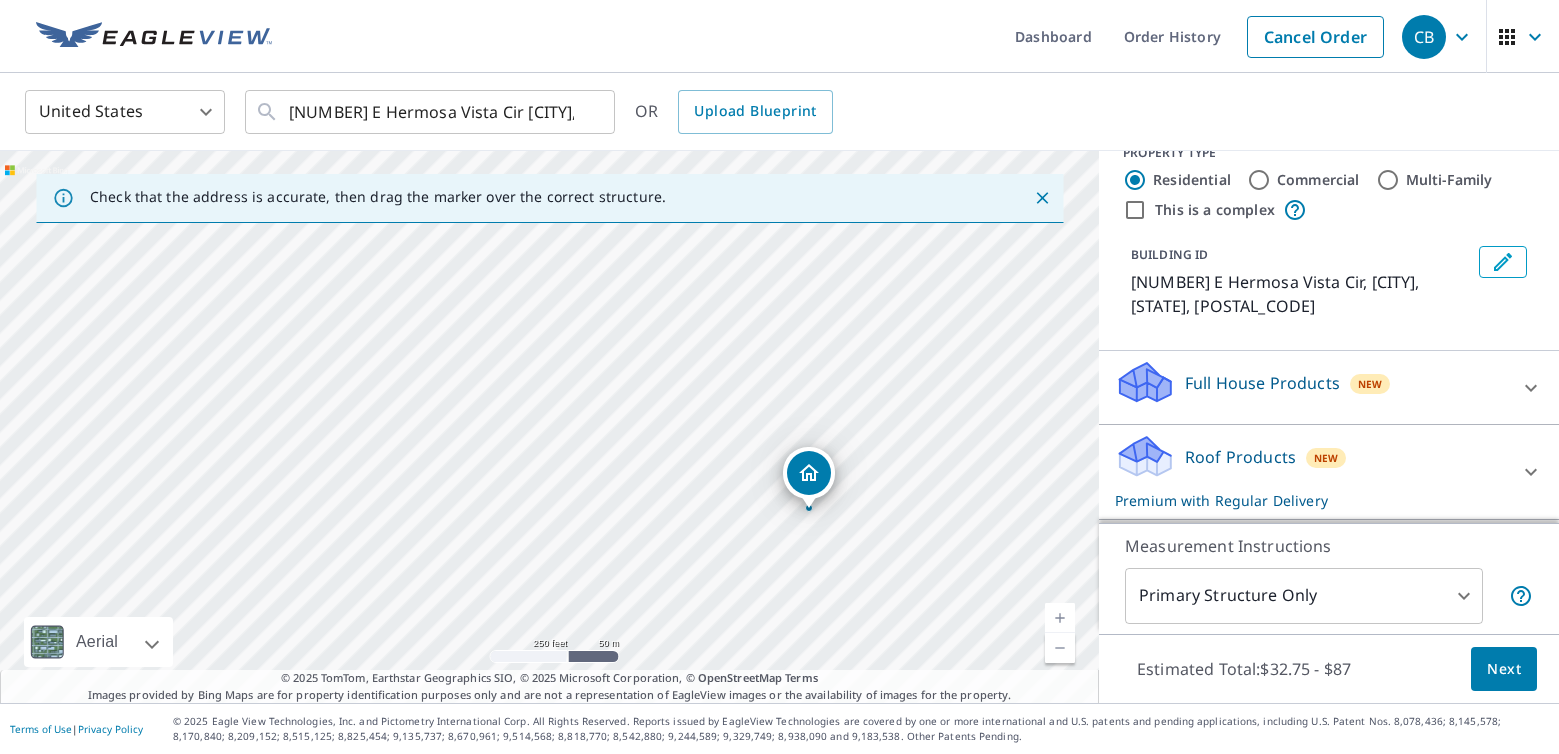 click at bounding box center [1060, 618] 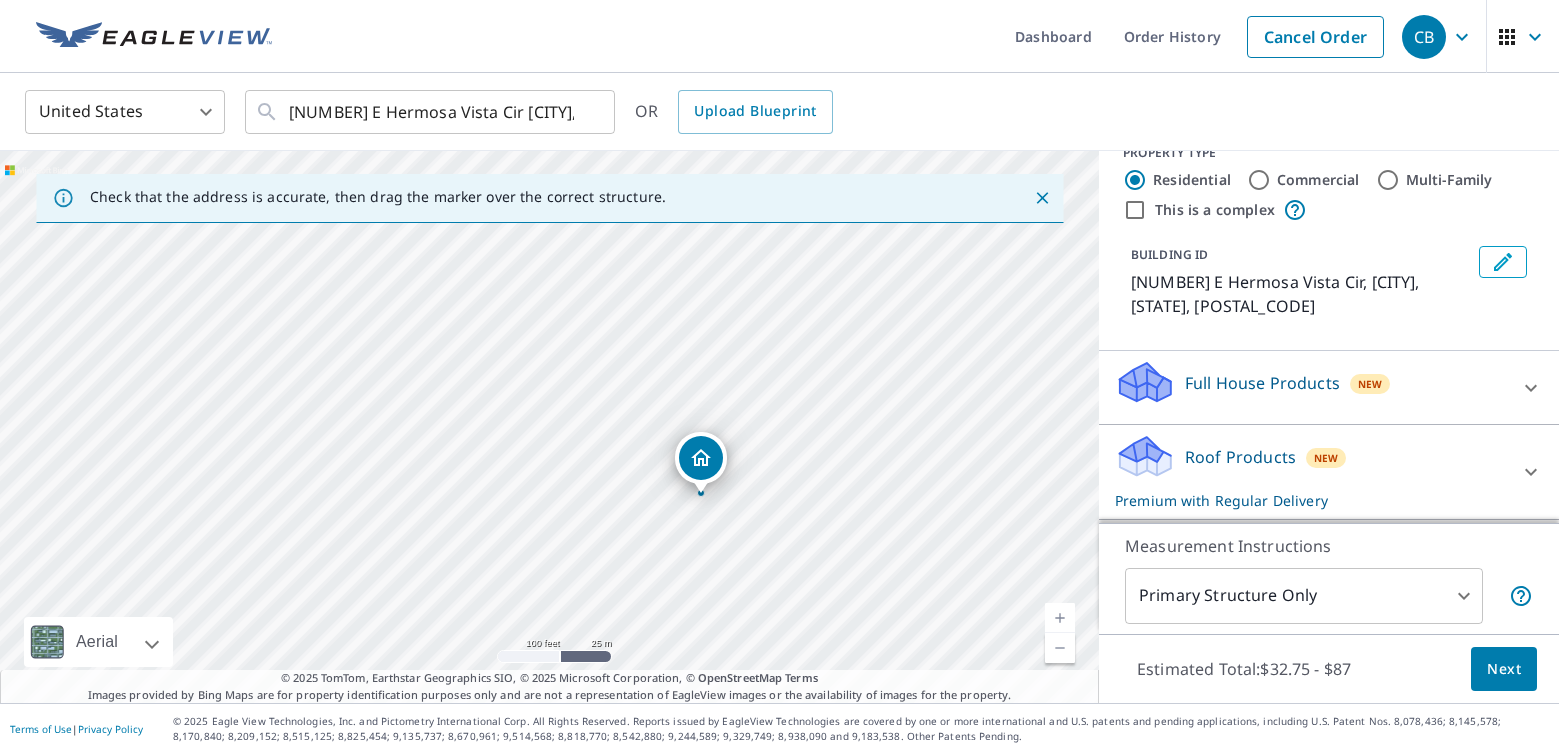 drag, startPoint x: 1029, startPoint y: 606, endPoint x: 677, endPoint y: 565, distance: 354.37973 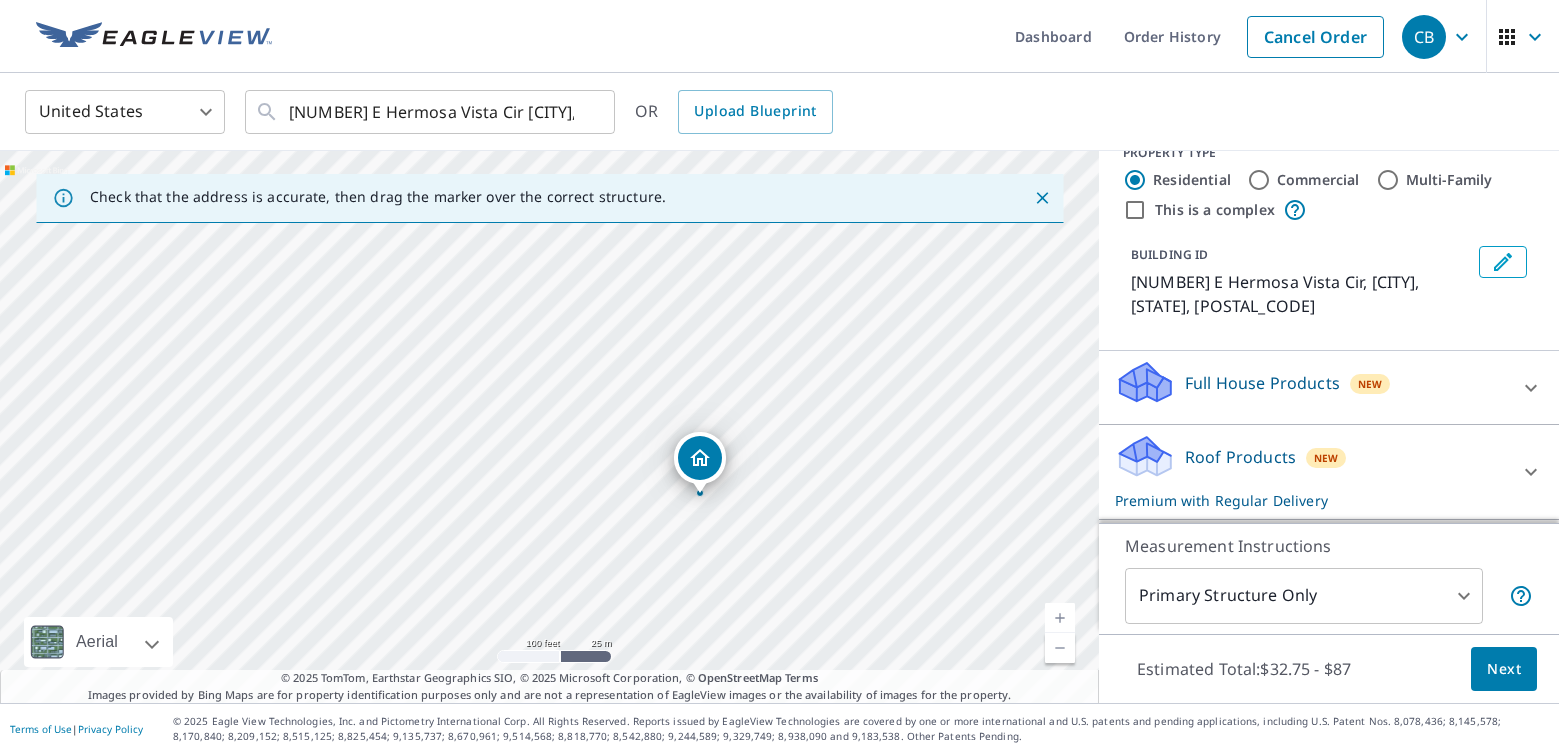 click at bounding box center [1060, 618] 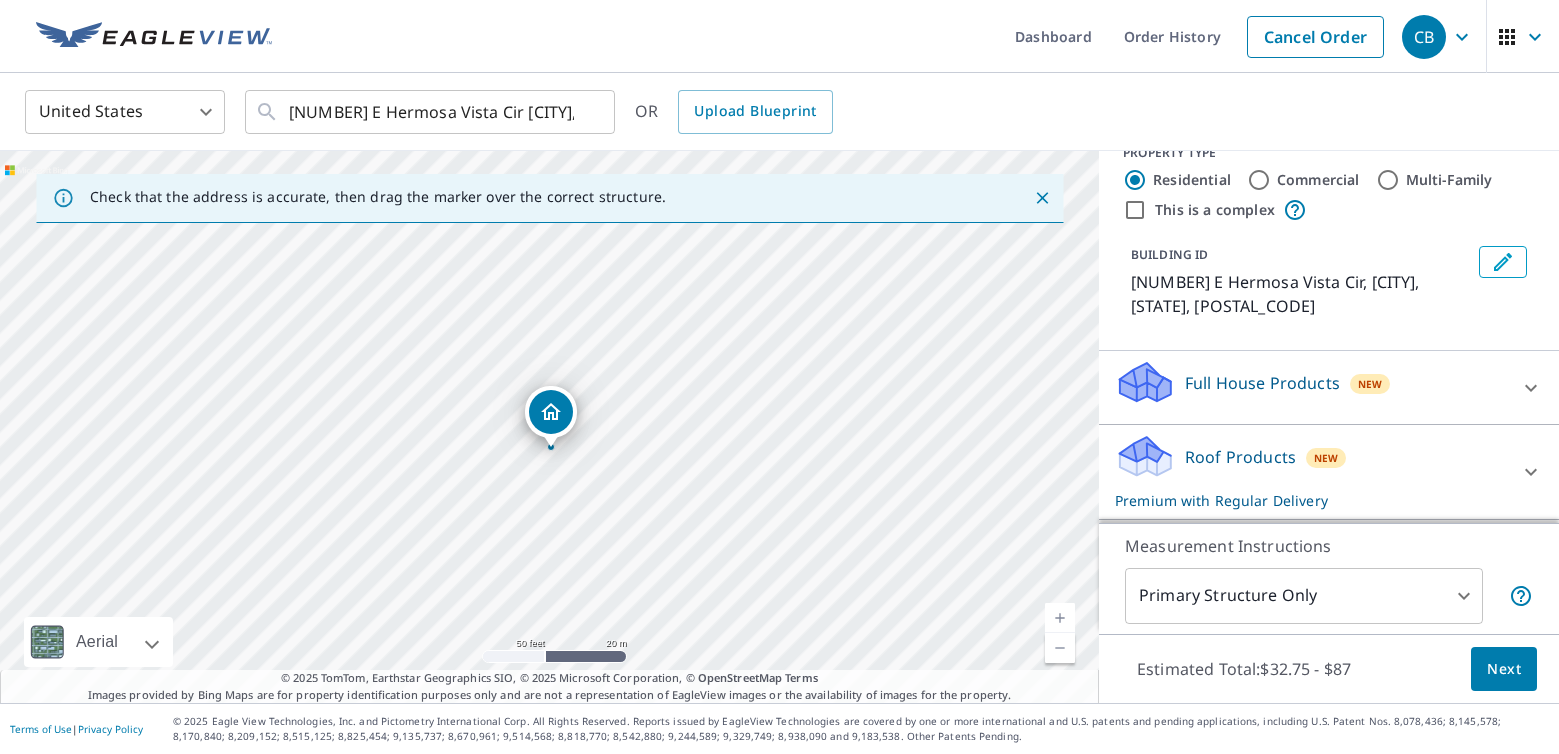 drag, startPoint x: 1019, startPoint y: 604, endPoint x: 796, endPoint y: 514, distance: 240.47661 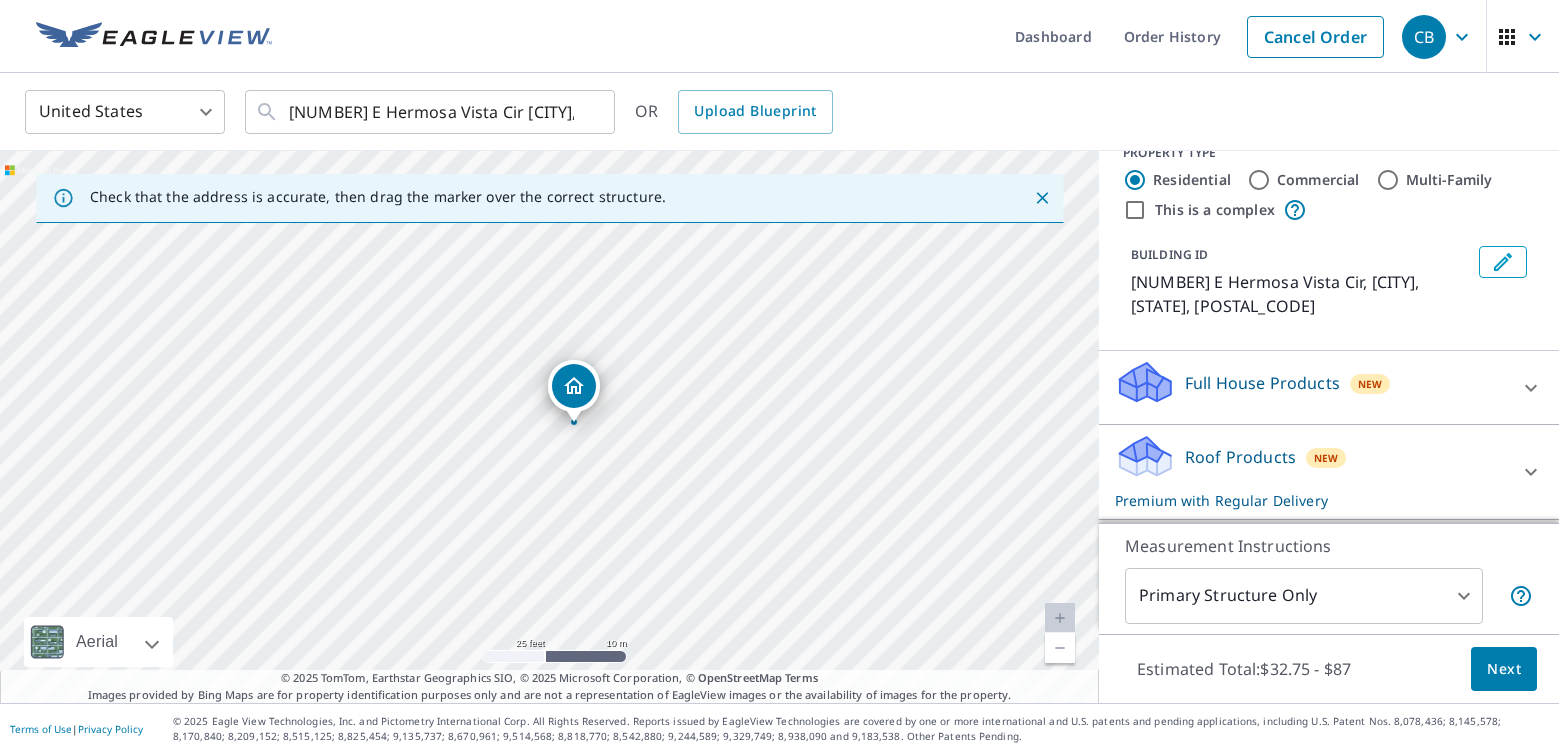 drag, startPoint x: 992, startPoint y: 545, endPoint x: 1014, endPoint y: 495, distance: 54.626 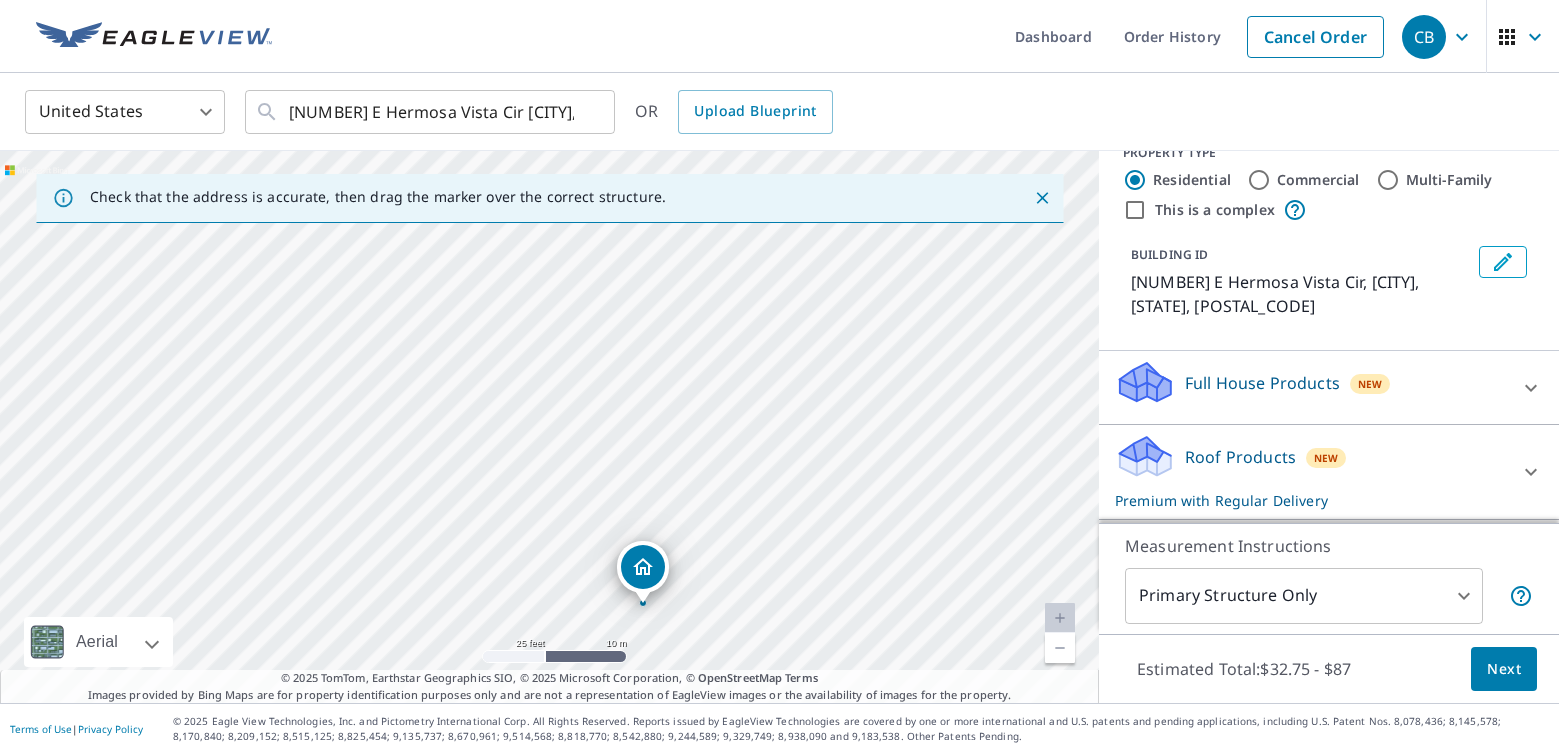 drag, startPoint x: 685, startPoint y: 488, endPoint x: 752, endPoint y: 706, distance: 228.06358 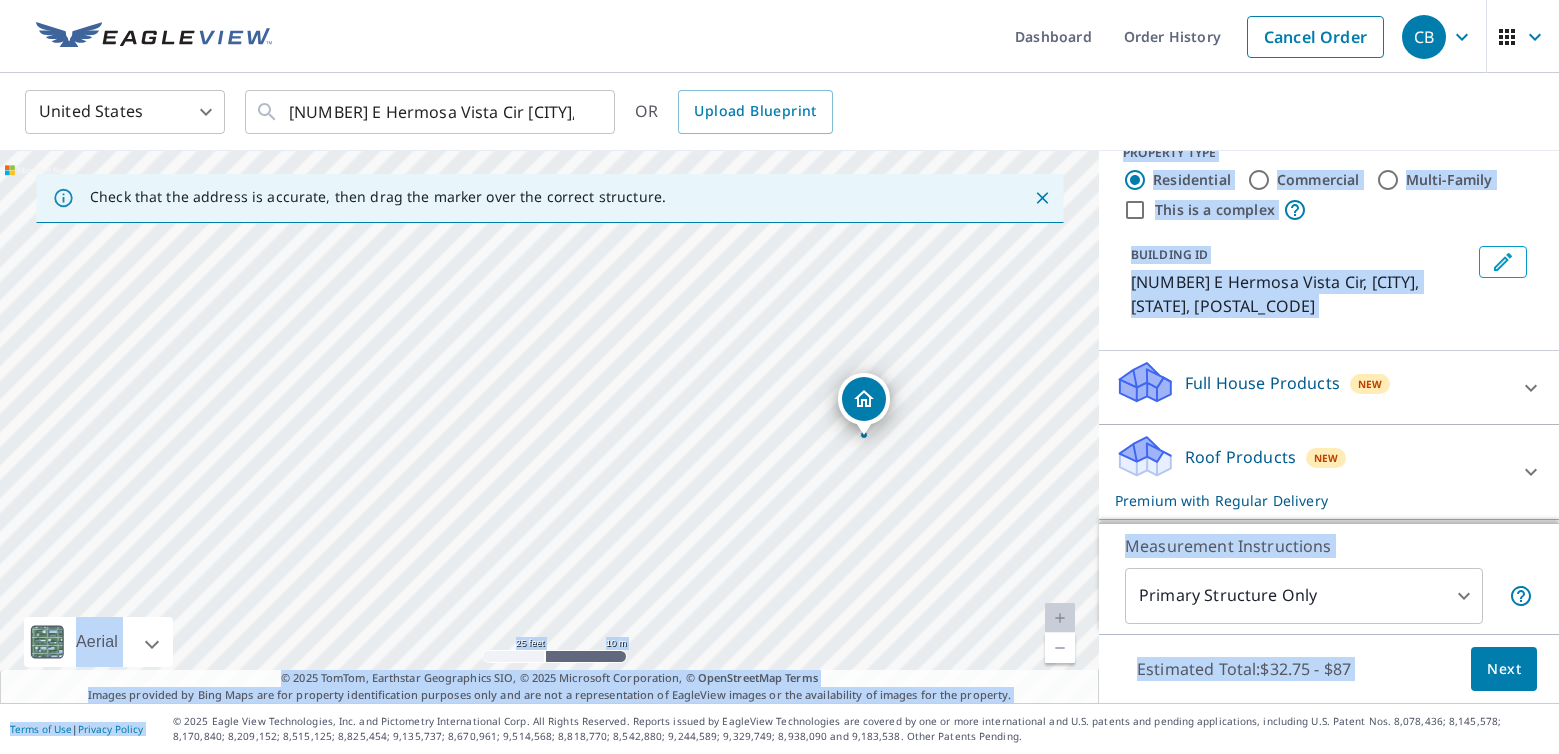 drag, startPoint x: 726, startPoint y: 713, endPoint x: 973, endPoint y: 488, distance: 334.11676 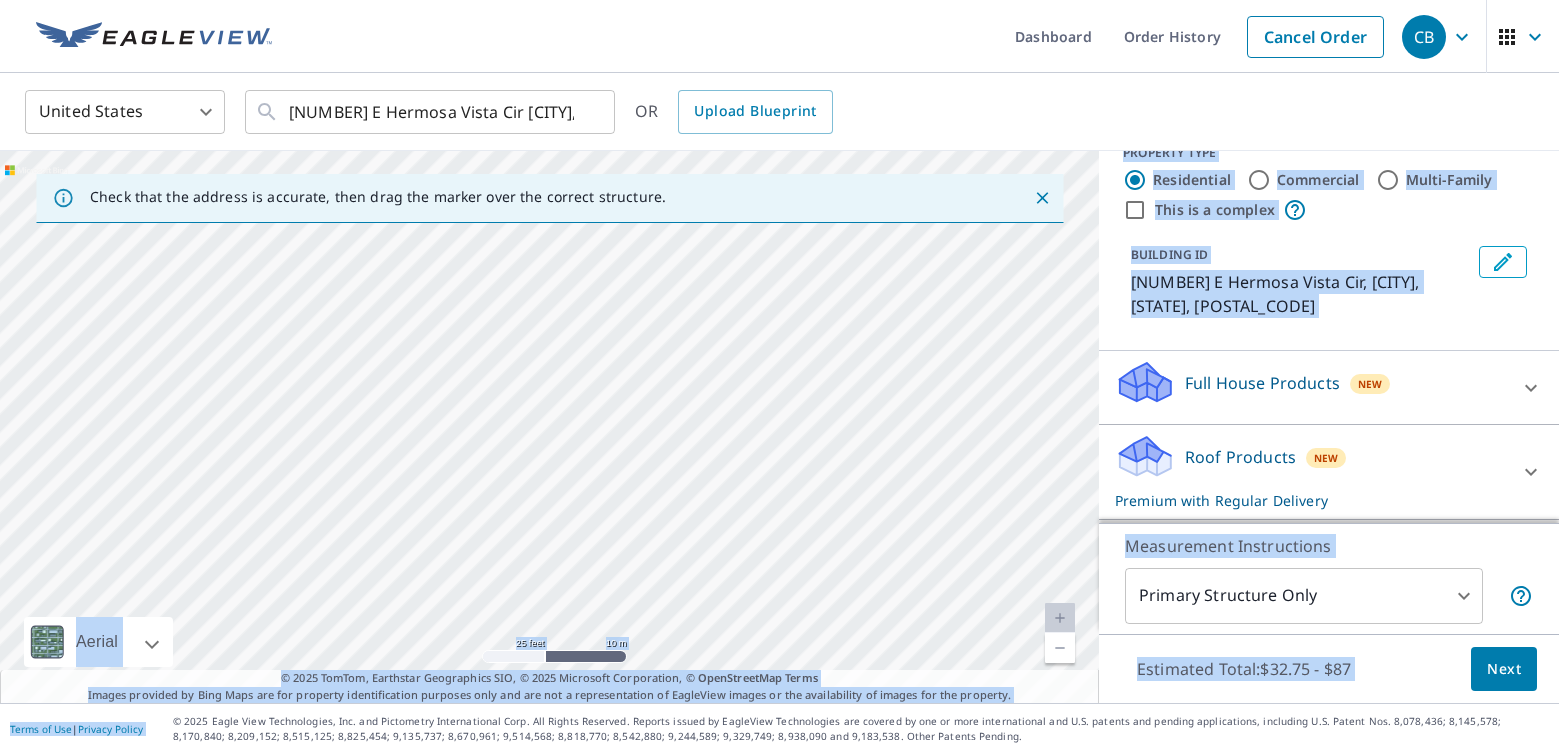 drag, startPoint x: 1045, startPoint y: 319, endPoint x: 1046, endPoint y: 734, distance: 415.0012 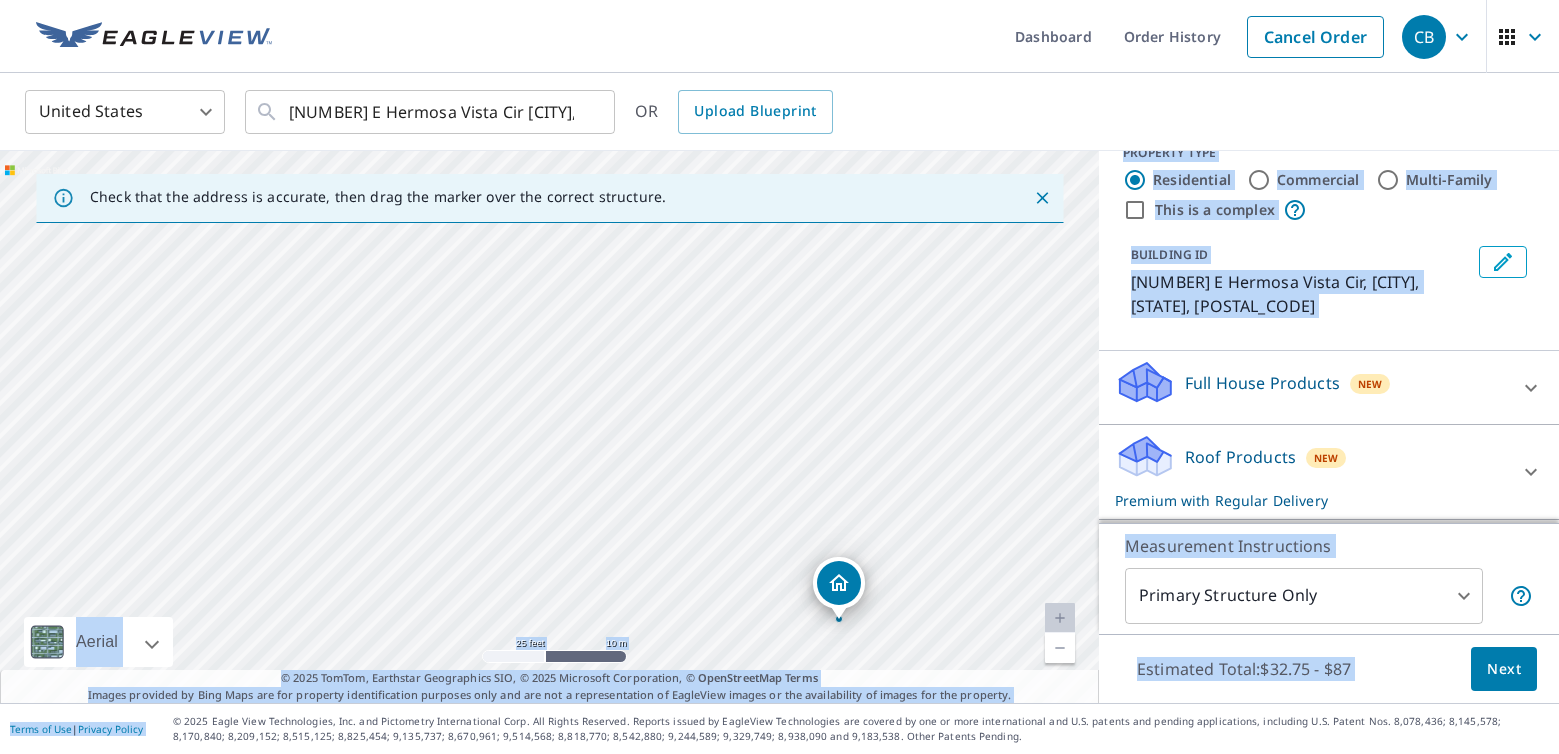 click on "[NUMBER] E Hermosa Vista Cir [CITY], [STATE] [POSTAL_CODE]" at bounding box center (549, 427) 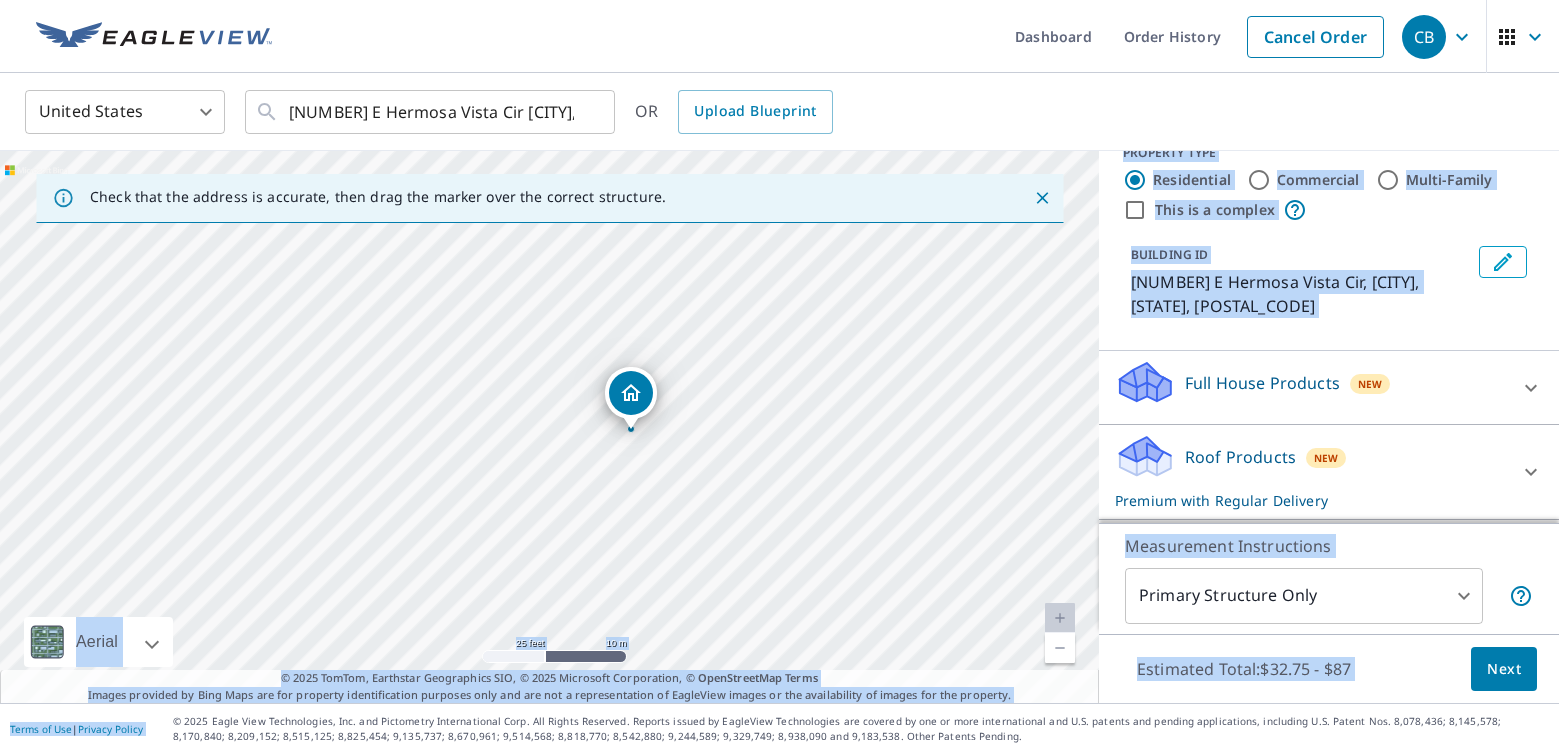 drag, startPoint x: 1018, startPoint y: 493, endPoint x: 806, endPoint y: 320, distance: 273.6293 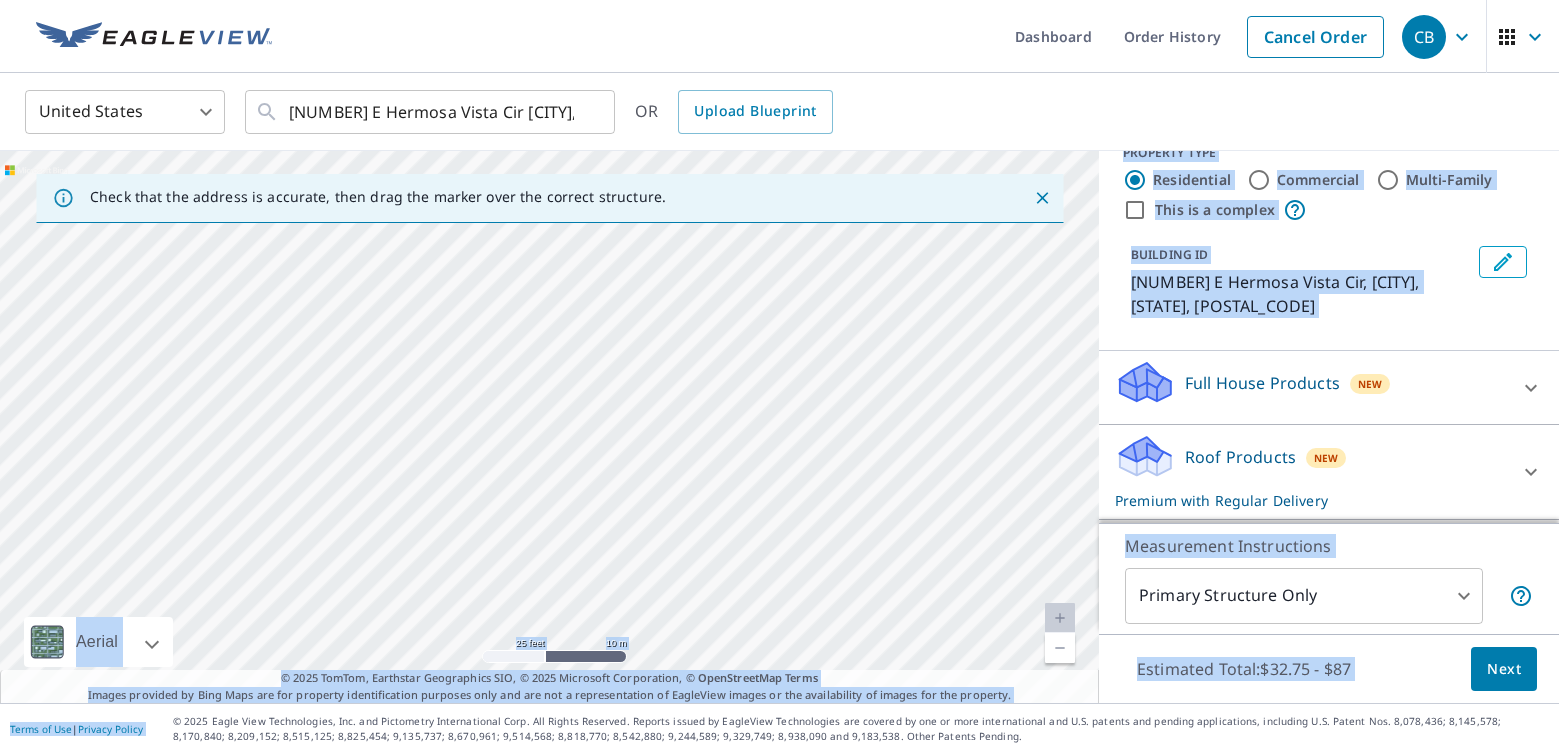 drag, startPoint x: 691, startPoint y: 227, endPoint x: 739, endPoint y: 753, distance: 528.18555 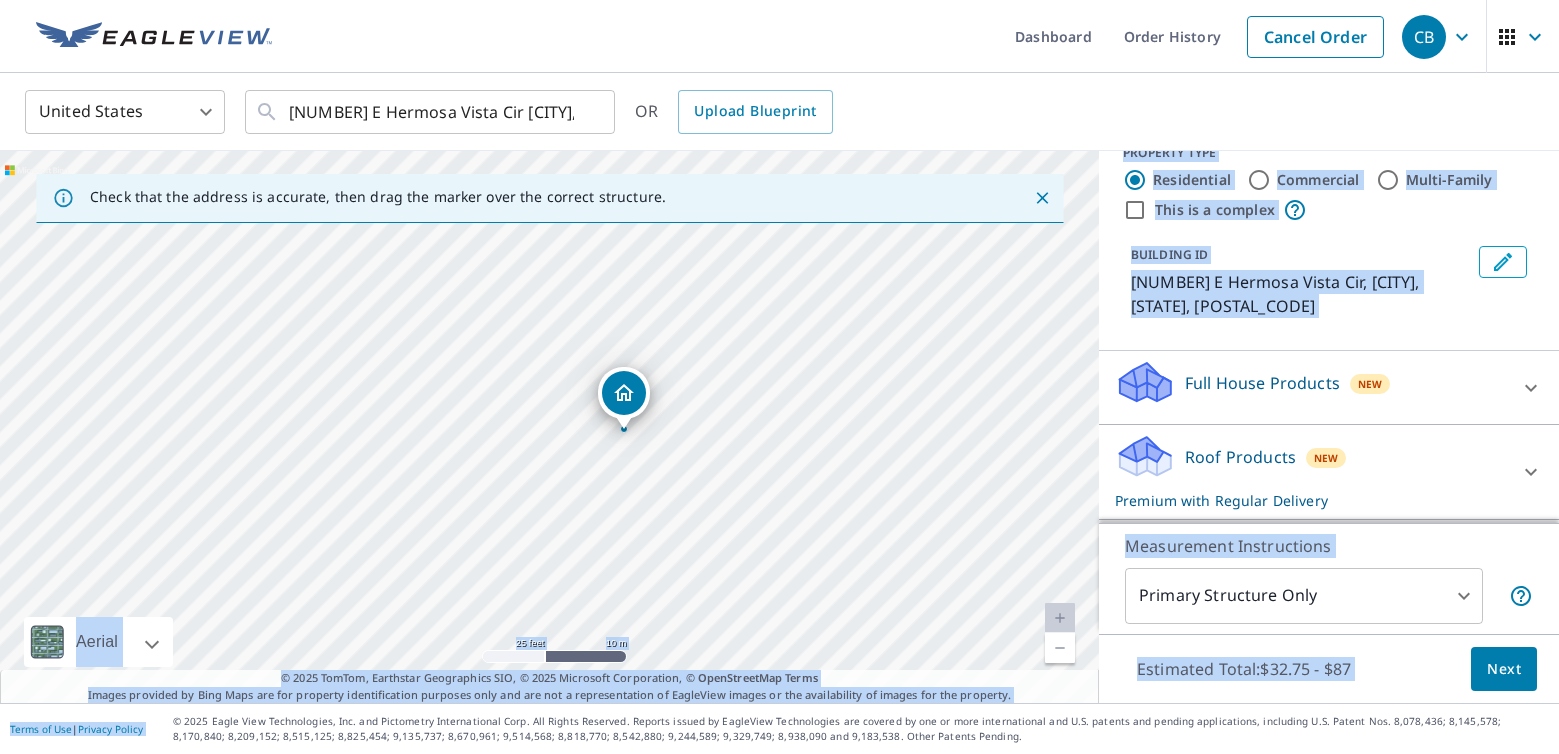 click on "[NUMBER] E Hermosa Vista Cir [CITY], [STATE] [POSTAL_CODE]" at bounding box center [549, 427] 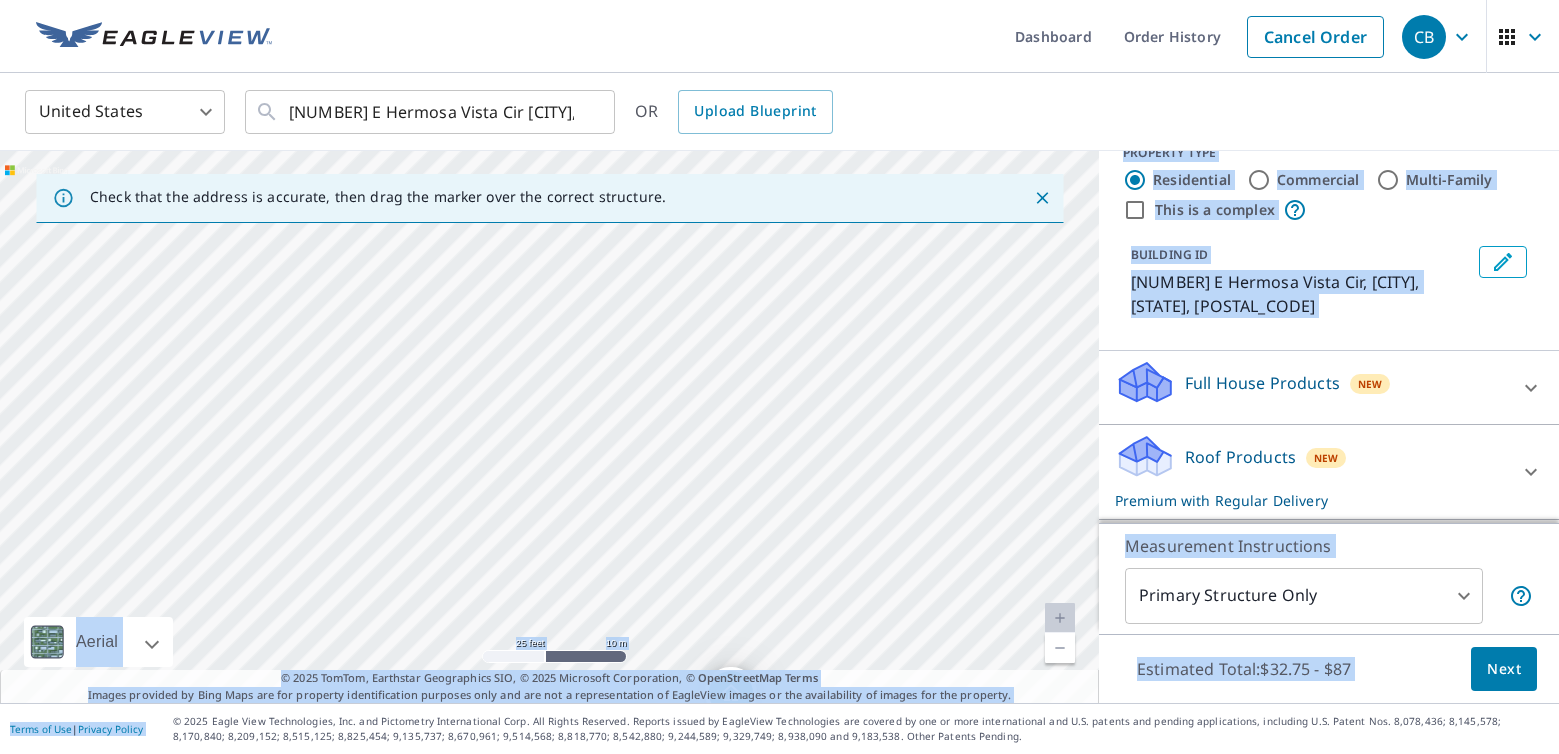 drag, startPoint x: 897, startPoint y: 361, endPoint x: 1011, endPoint y: 698, distance: 355.75977 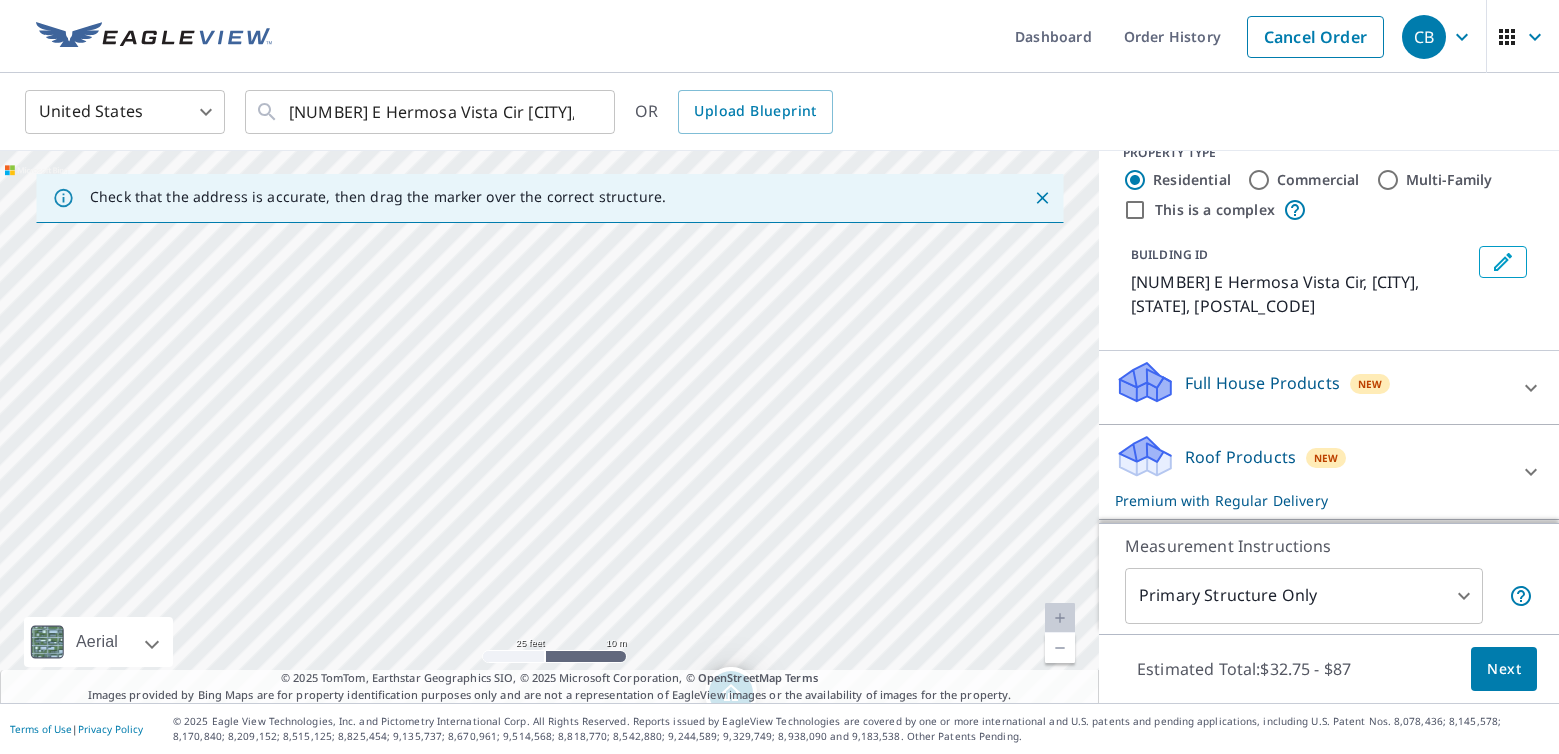 click on "© [YEAR] TomTom, Earthstar Geographics SIO, © [YEAR] Microsoft Corporation, ©   OpenStreetMap   Terms Images provided by Bing Maps are for property identification purposes only and are not a representation of EagleView images or the availability of images for the property." at bounding box center (549, 686) 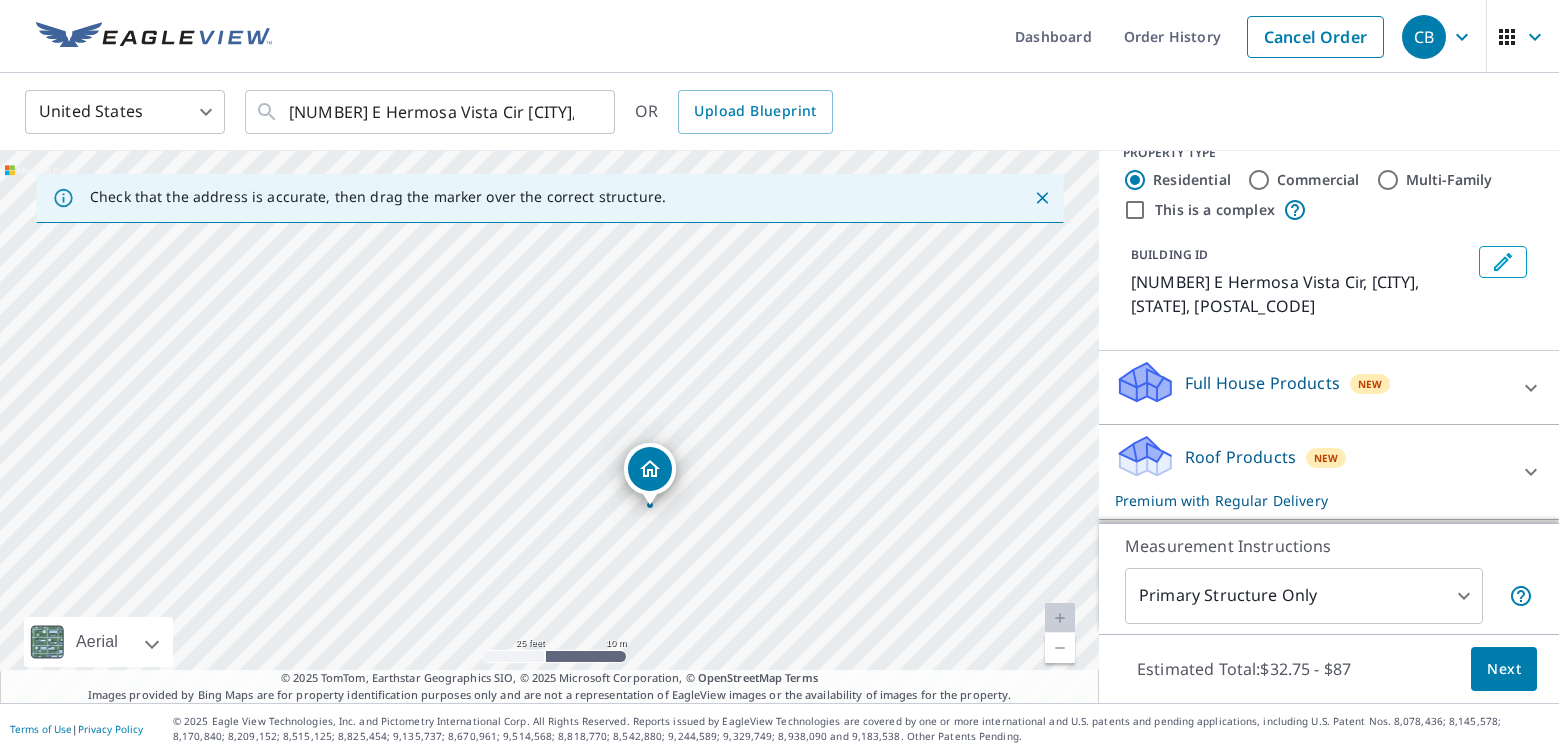 click on "[NUMBER] E Hermosa Vista Cir [CITY], [STATE] [POSTAL_CODE]" at bounding box center [549, 427] 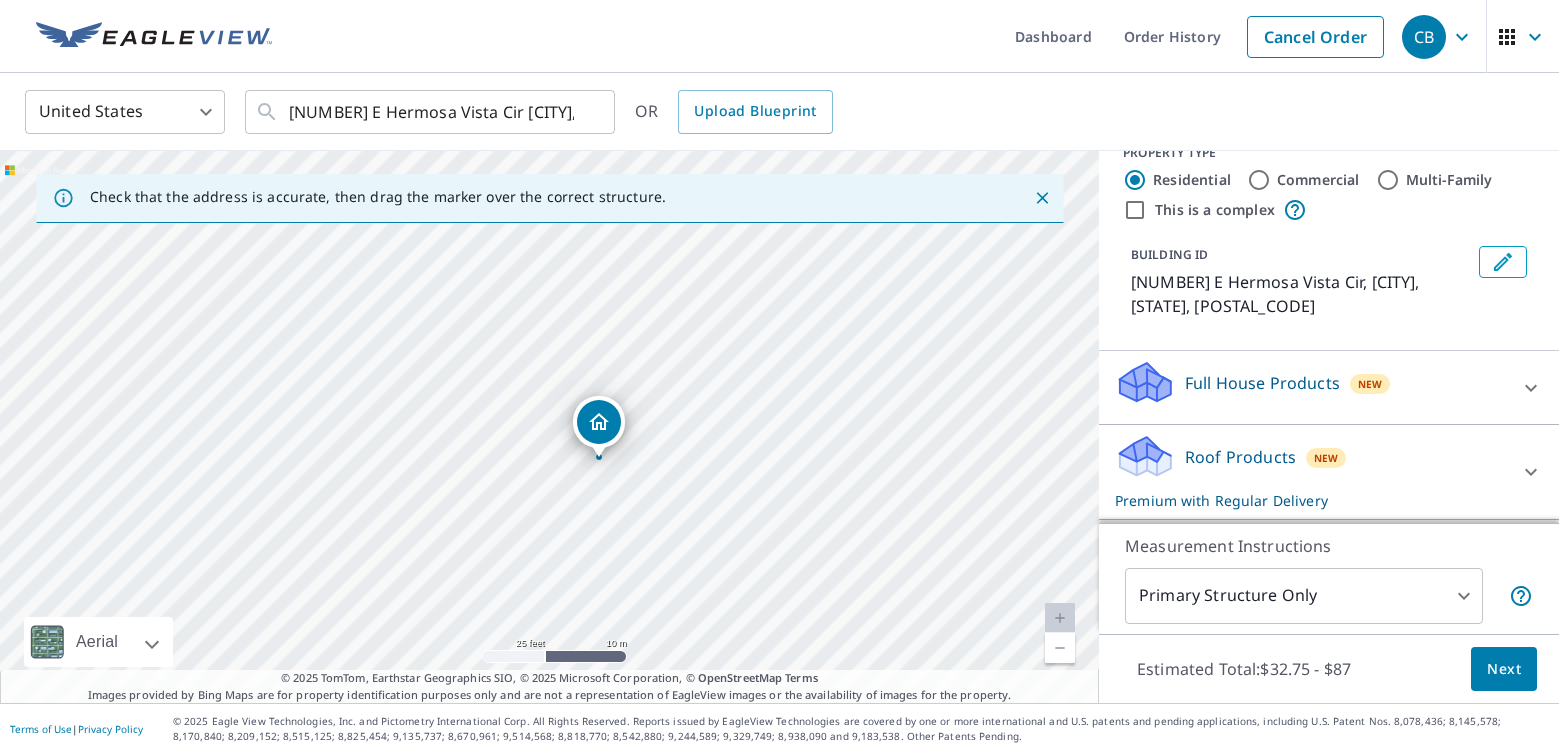 drag, startPoint x: 659, startPoint y: 259, endPoint x: 714, endPoint y: 293, distance: 64.66065 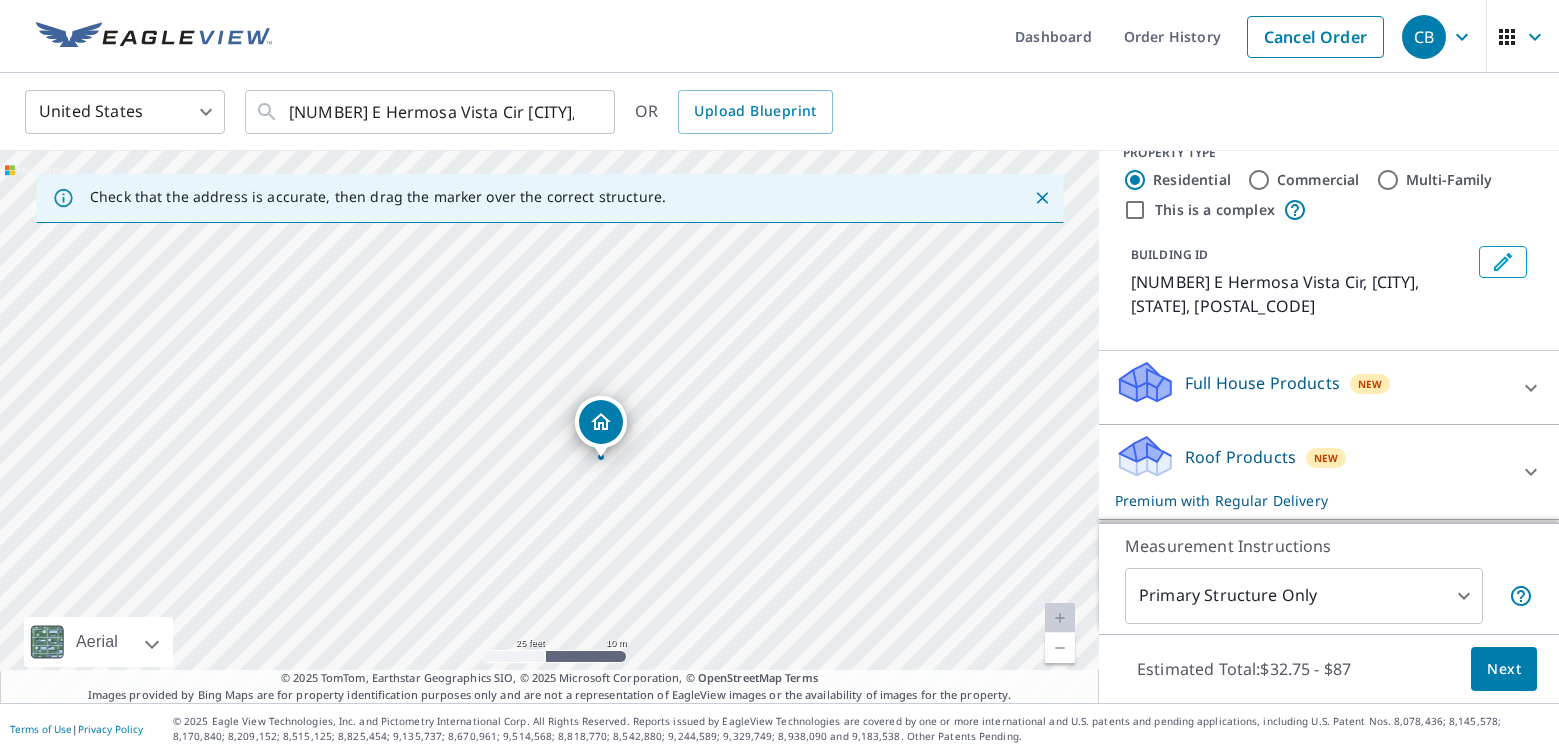 scroll, scrollTop: 30, scrollLeft: 0, axis: vertical 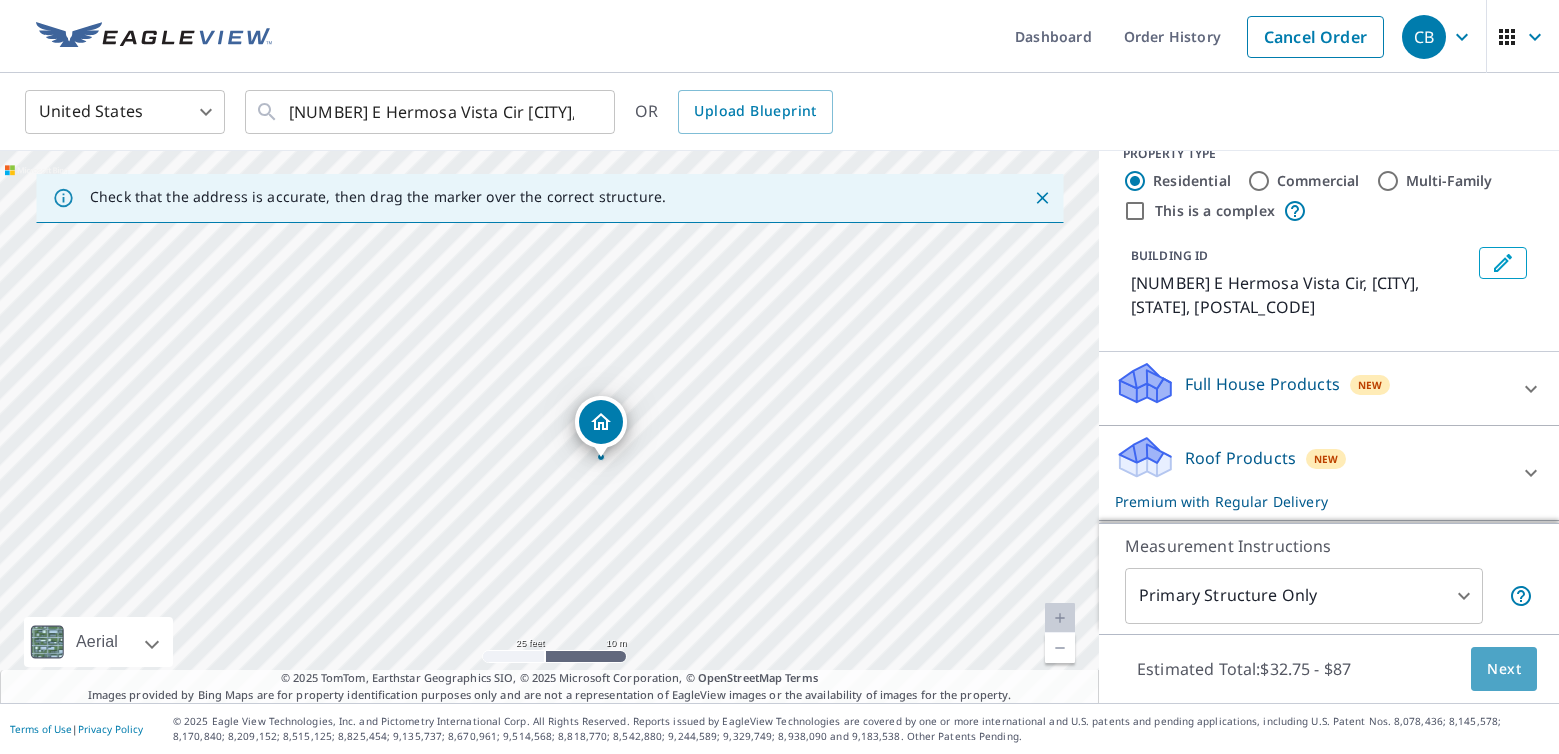 click on "Next" at bounding box center [1504, 669] 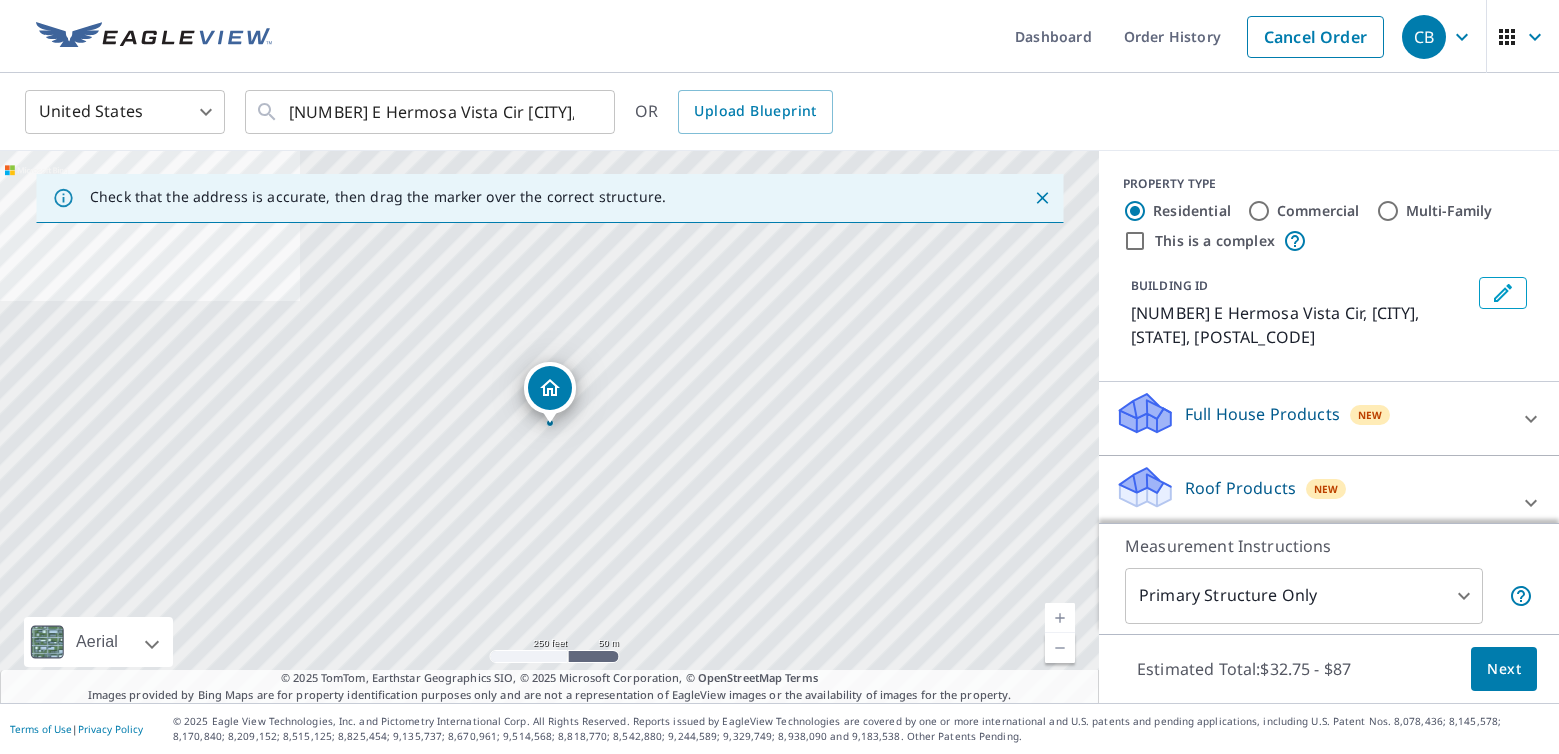 click on "Dashboard Order History Cancel Order CB United States US ​ [NUMBER] E Hermosa Vista Cir [CITY], [STATE] [POSTAL_CODE] ​ OR Upload Blueprint Check that the address is accurate, then drag the marker over the correct structure. [NUMBER] E Hermosa Vista Cir [CITY], [STATE] [POSTAL_CODE] Aerial Road A standard road map Aerial A detailed look from above Labels Labels [NUMBER] feet [NUMBER] m © [YEAR] TomTom, © Vexcel Imaging, © [YEAR] Microsoft Corporation,  © OpenStreetMap Terms © [YEAR] TomTom, Earthstar Geographics SIO, © [YEAR] Microsoft Corporation, ©   OpenStreetMap   Terms Images provided by Bing Maps are for property identification purposes only and are not a representation of EagleView images or the availability of images for the property. PROPERTY TYPE Residential Commercial Multi-Family This is a complex BUILDING ID [NUMBER] E Hermosa Vista Cir, [CITY], [STATE], [POSTAL_CODE] Full House Products New Full House™ $[PRICE] Roof Products New Premium with Regular Delivery Premium $[PRICE] - $[PRICE] Delivery Regular $[PRICE] ​ QuickSquares™ $[PRICE] Gutter $[PRICE] $[PRICE] New $[PRICE]" at bounding box center (779, 377) 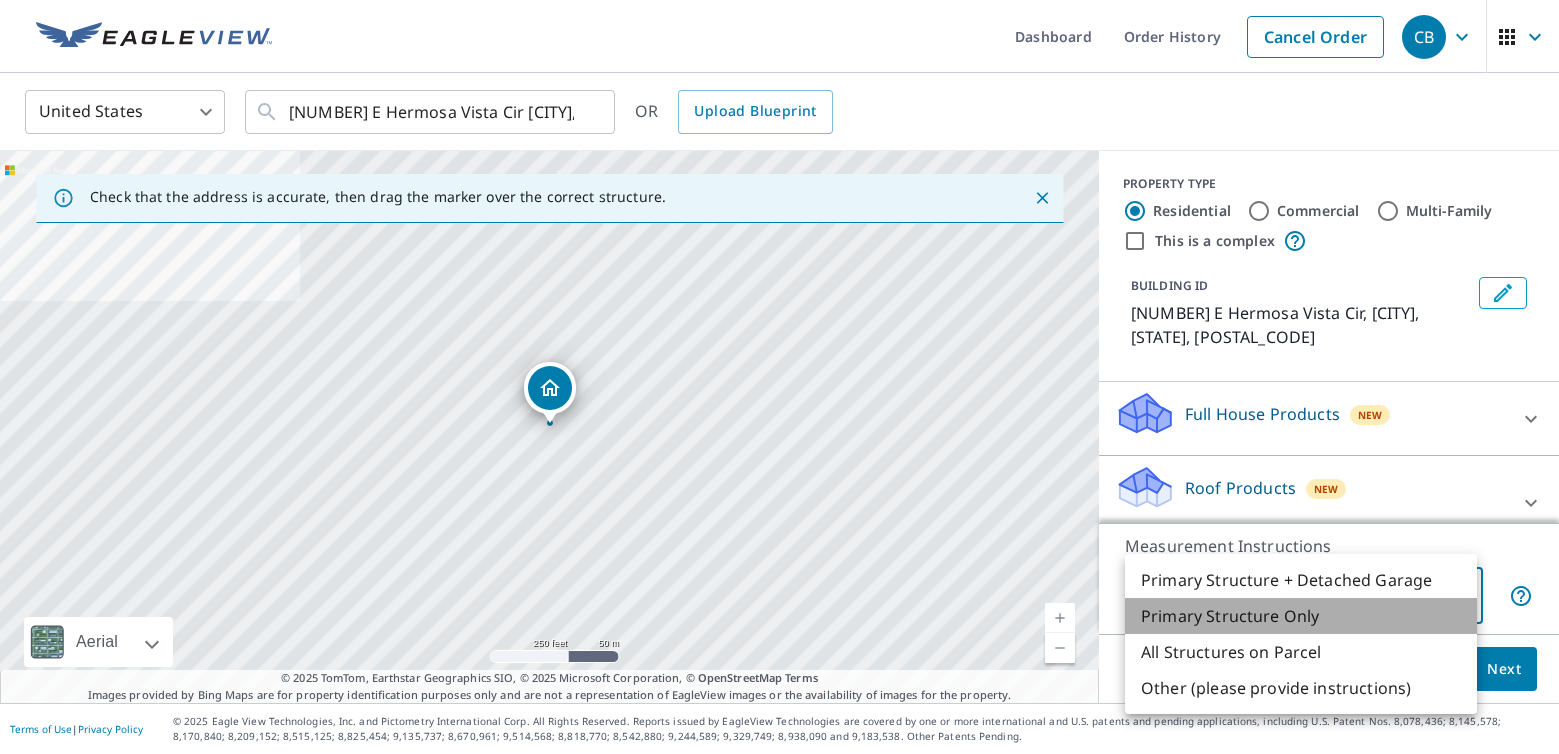 click on "Primary Structure Only" at bounding box center [1301, 616] 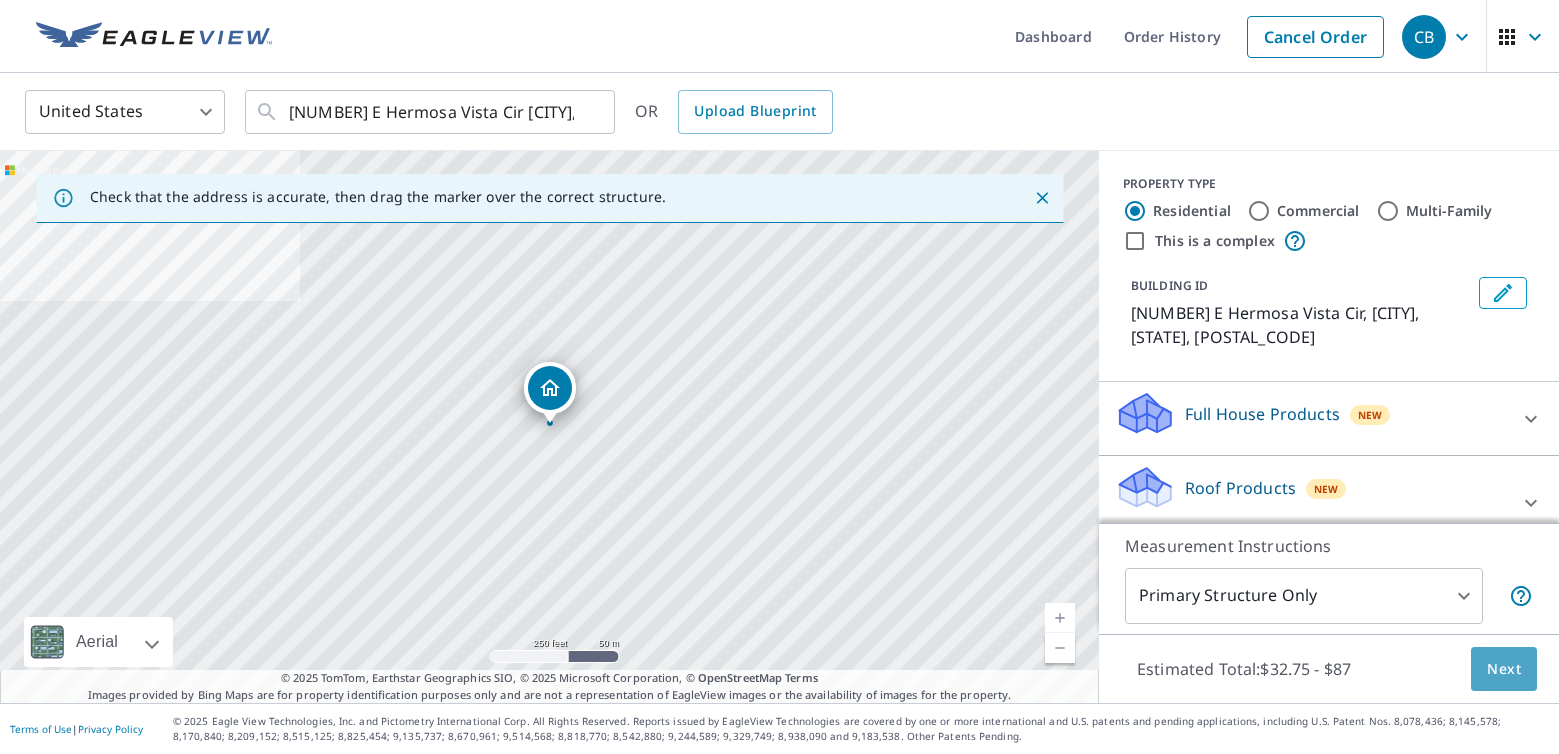 click on "Next" at bounding box center (1504, 669) 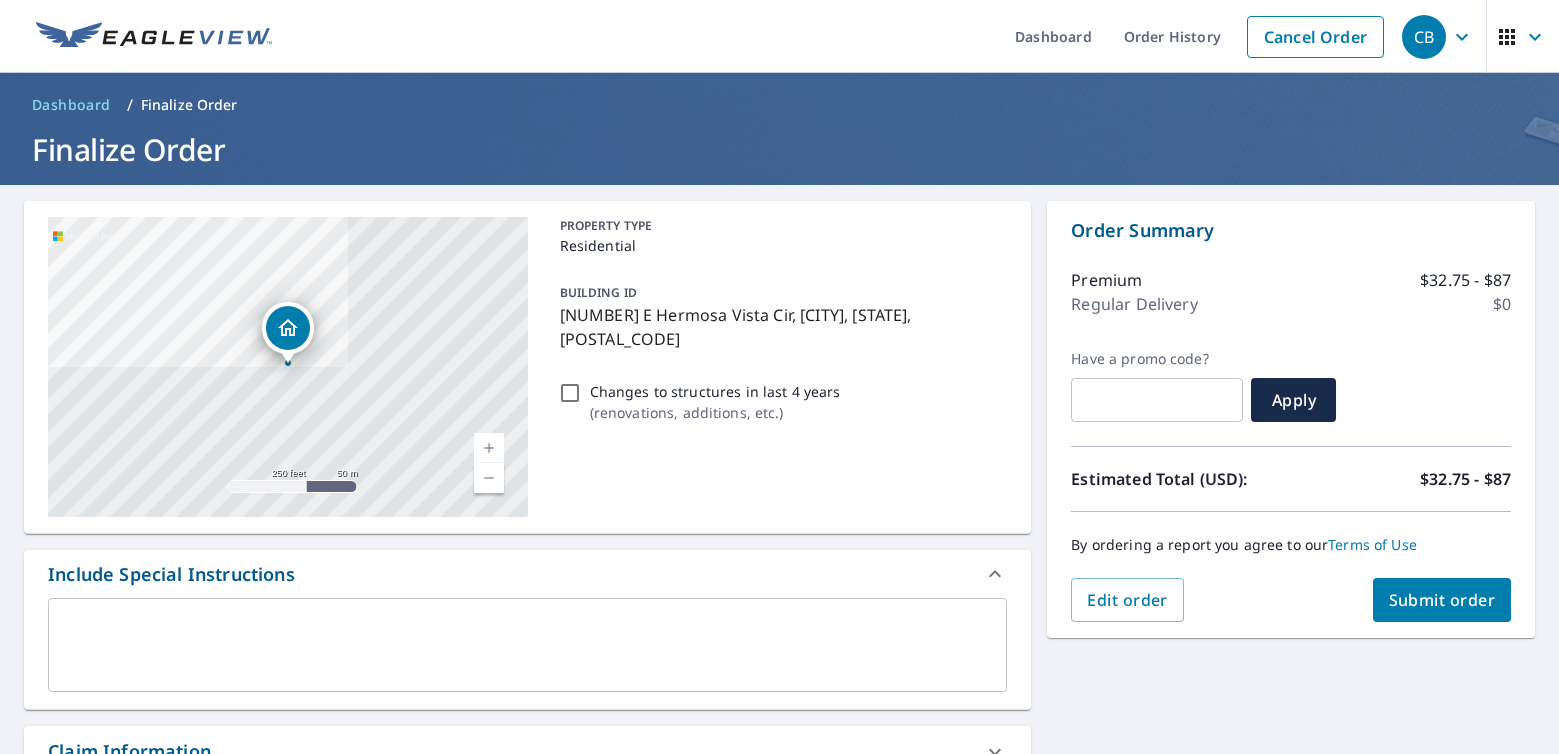 click on "Submit order" at bounding box center [1442, 600] 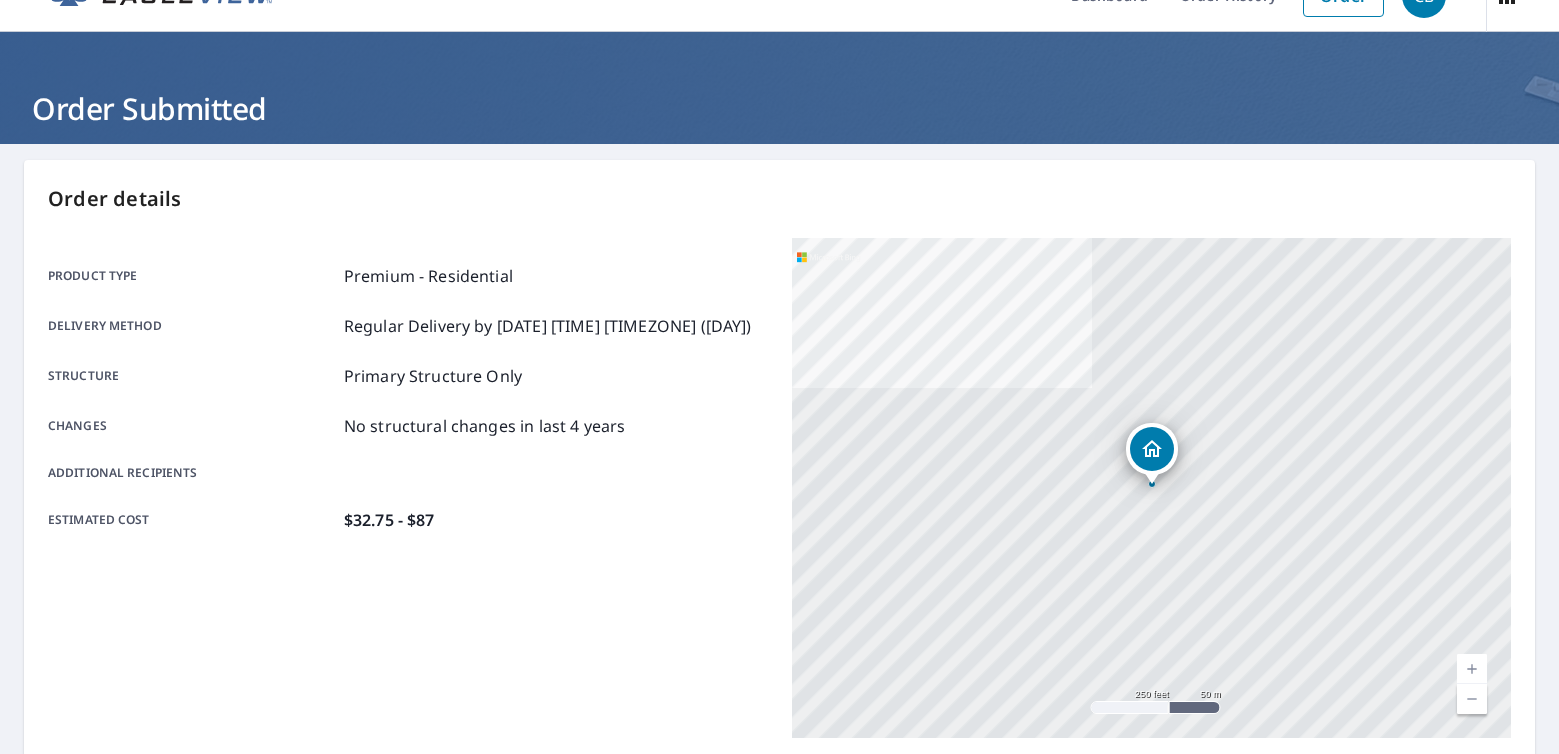 scroll, scrollTop: 0, scrollLeft: 0, axis: both 